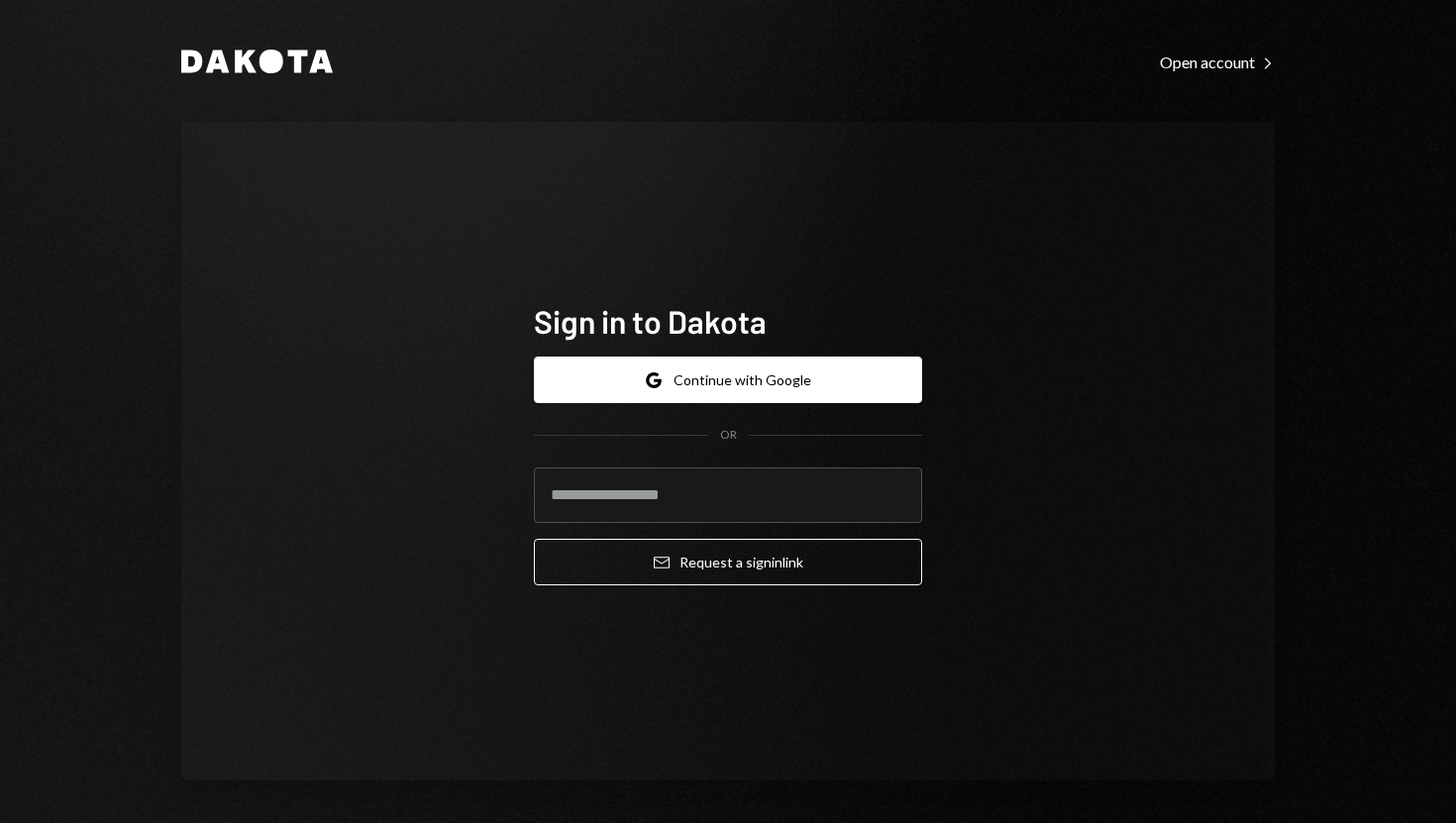 scroll, scrollTop: 0, scrollLeft: 0, axis: both 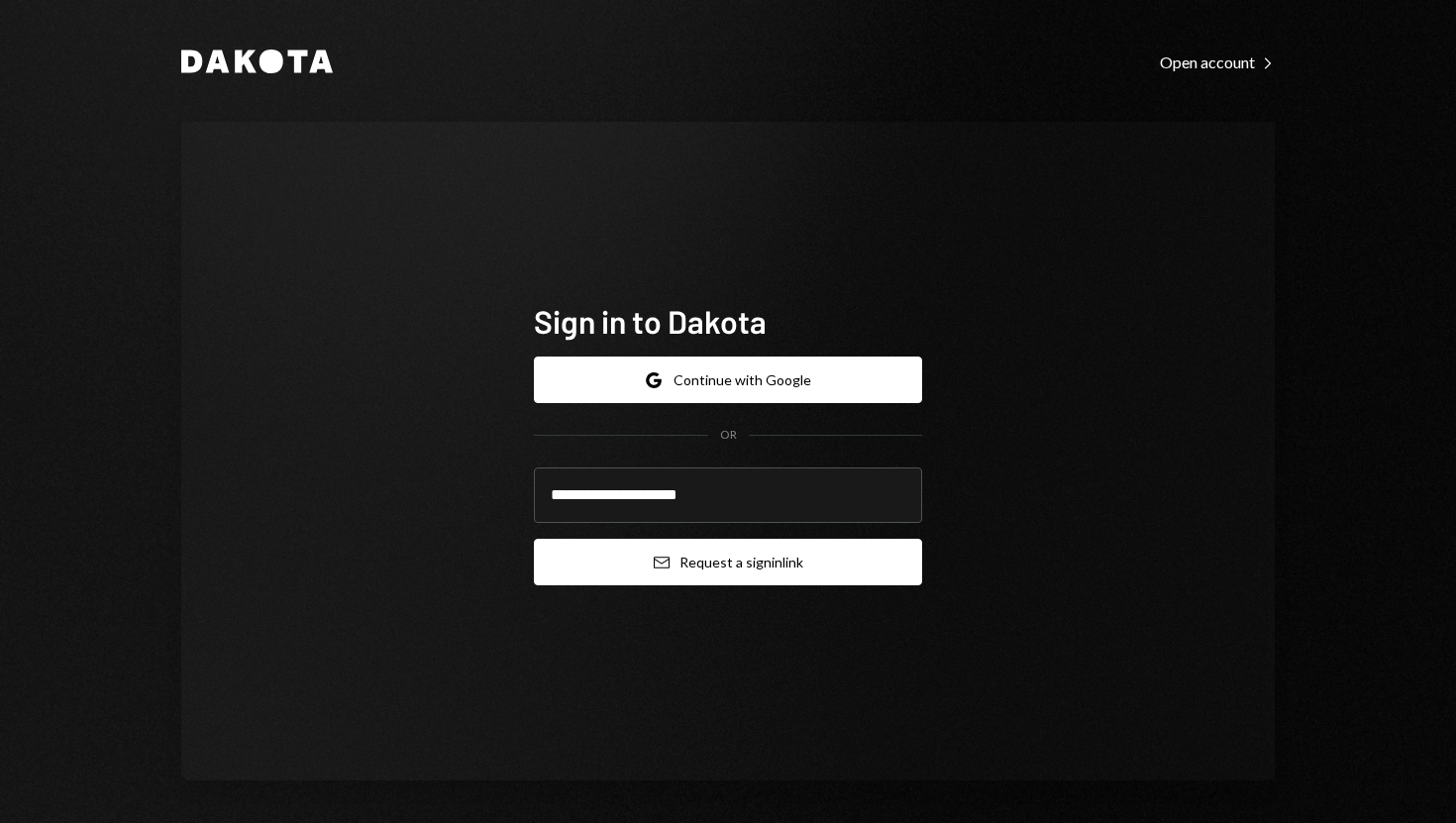click on "Email Request a sign  in  link" at bounding box center (728, 562) 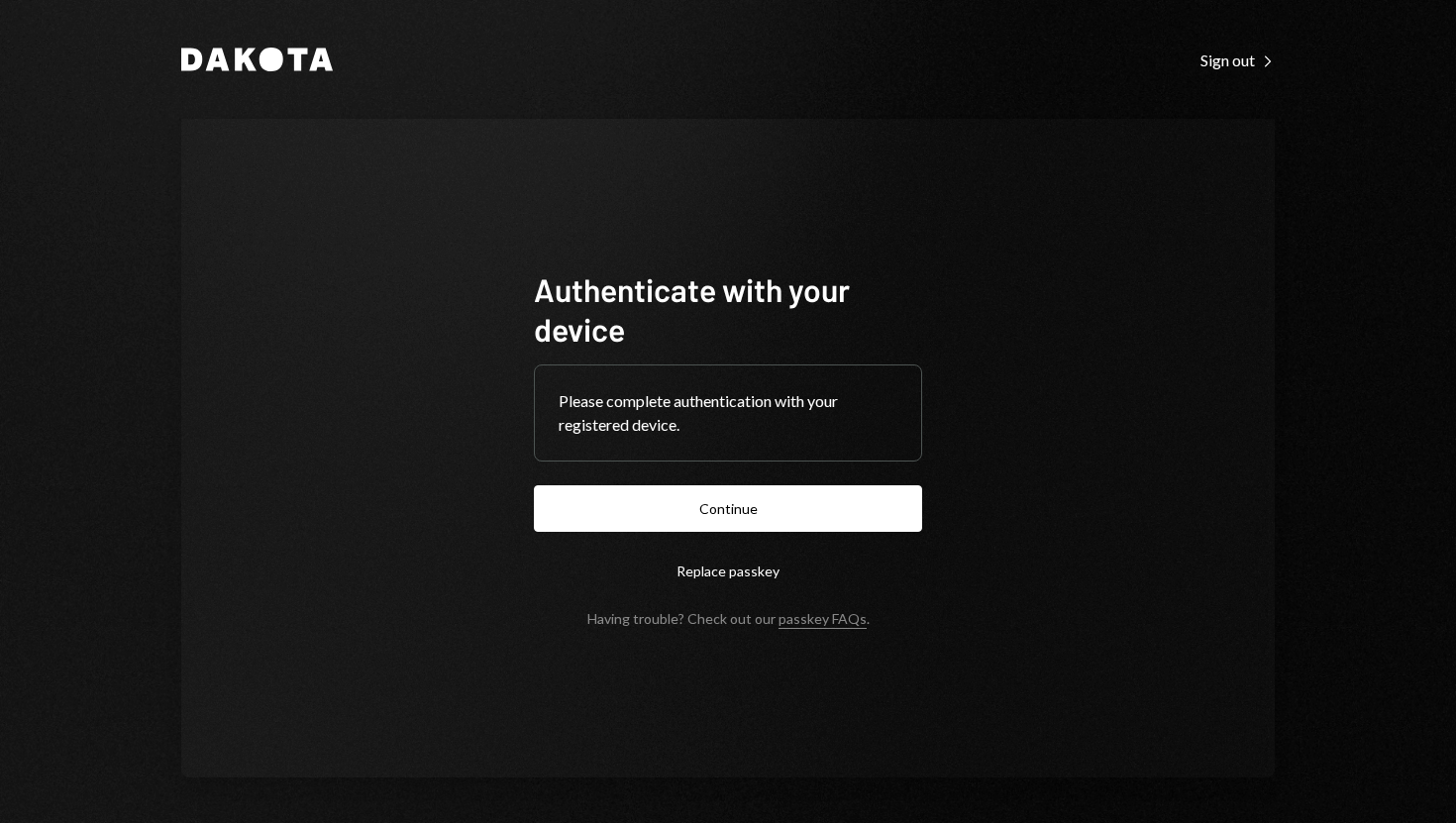 scroll, scrollTop: 0, scrollLeft: 0, axis: both 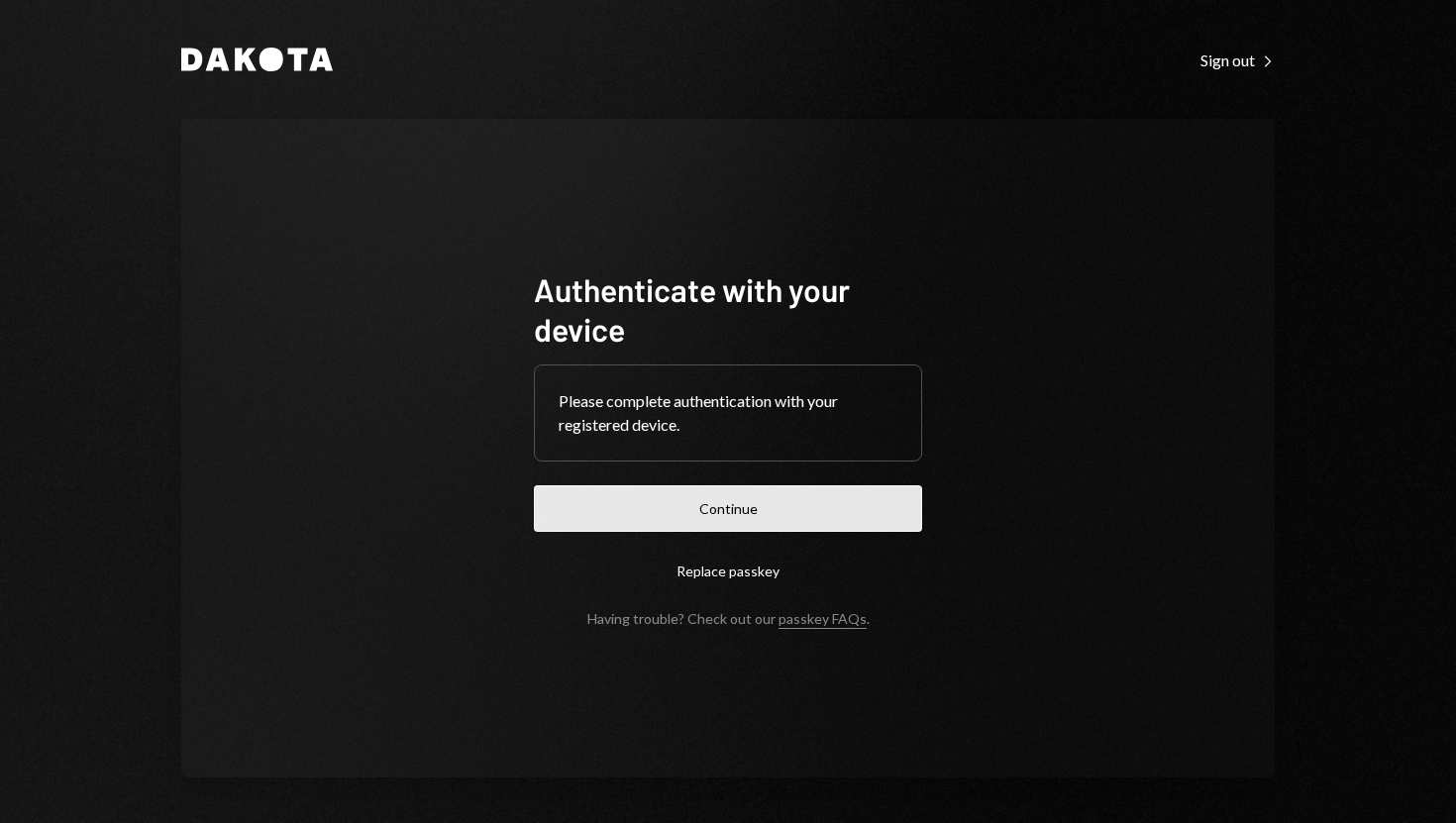 click on "Continue" at bounding box center (728, 508) 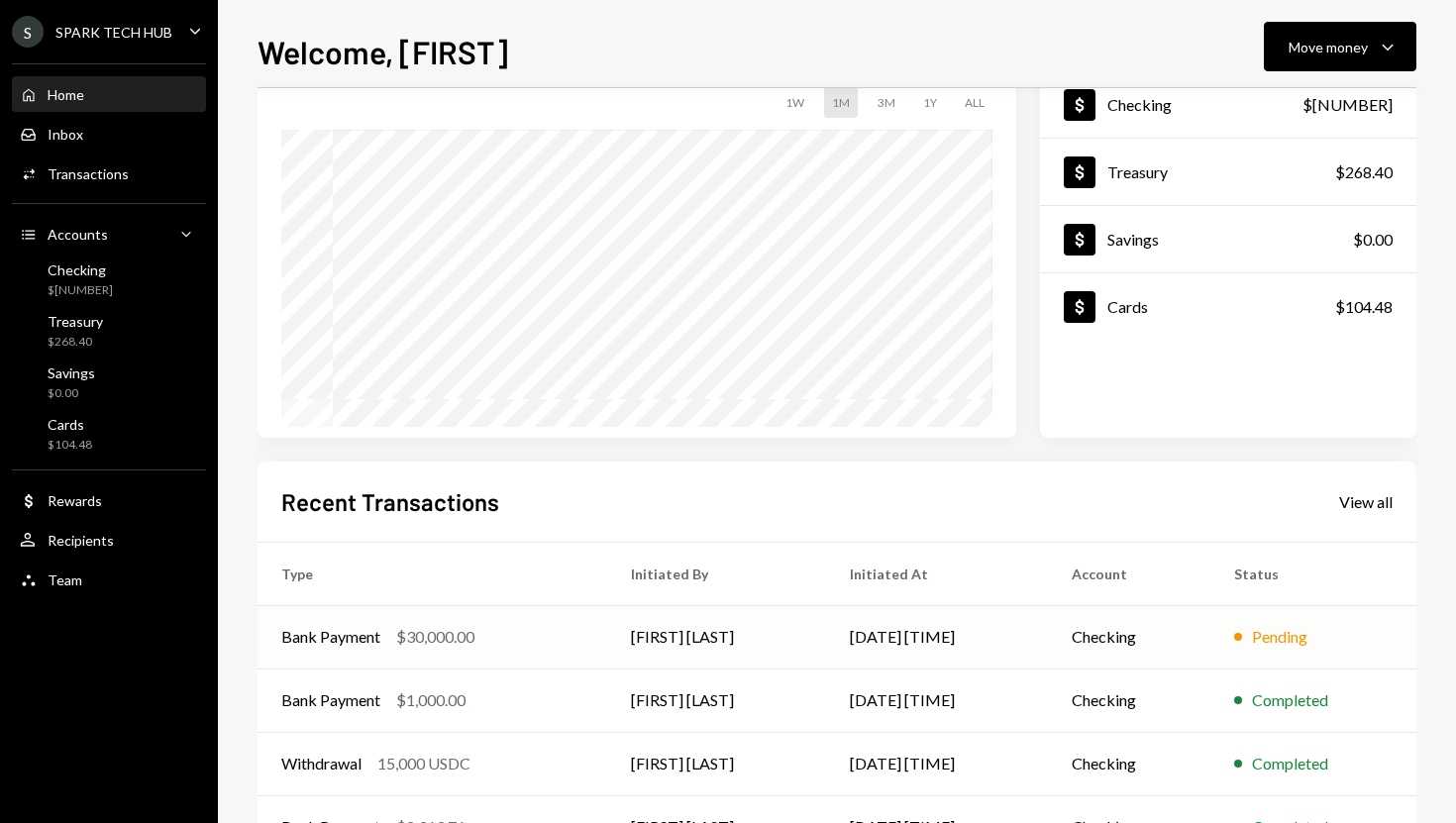 scroll, scrollTop: 145, scrollLeft: 0, axis: vertical 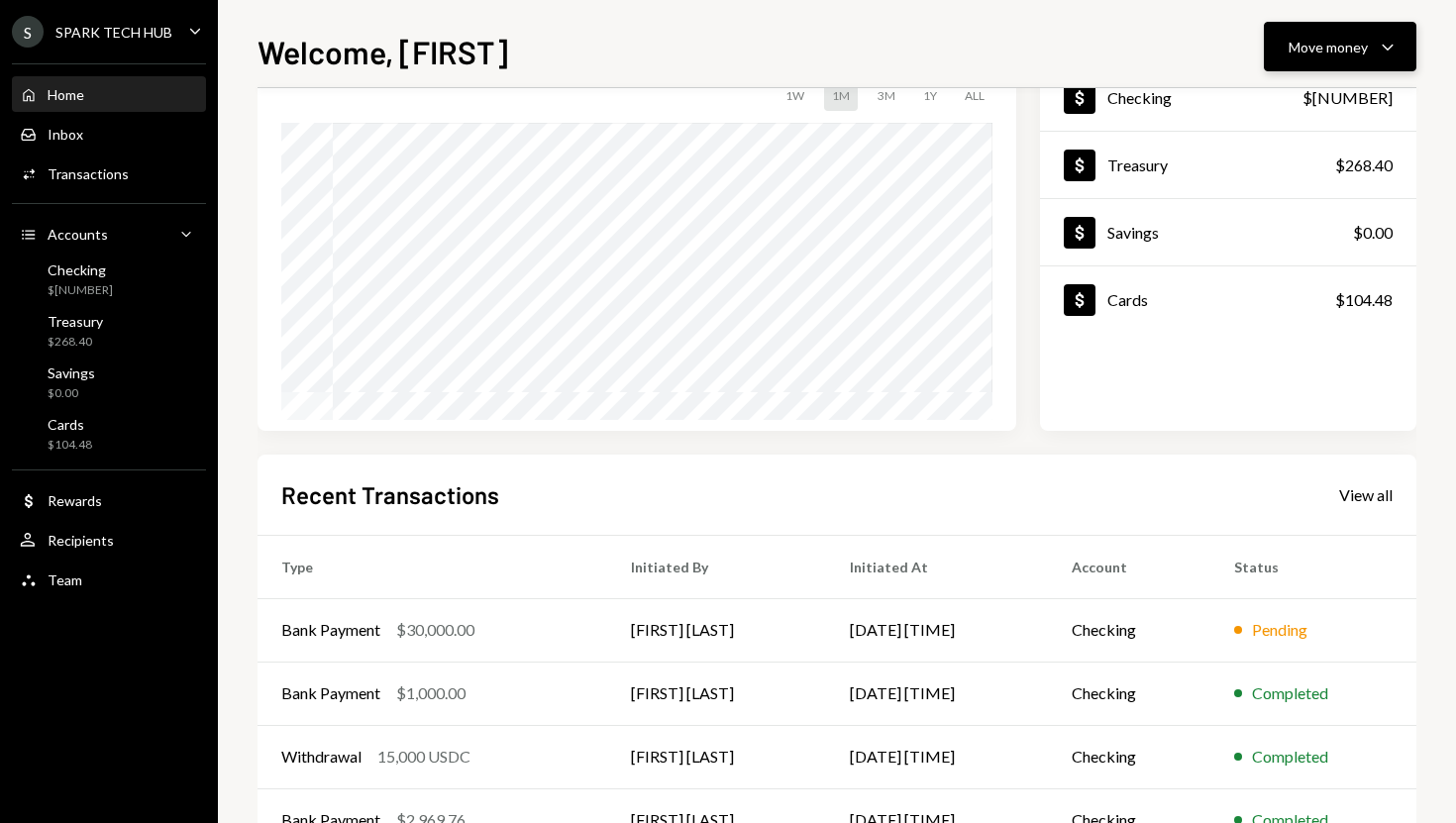 click on "Move money" at bounding box center (1328, 47) 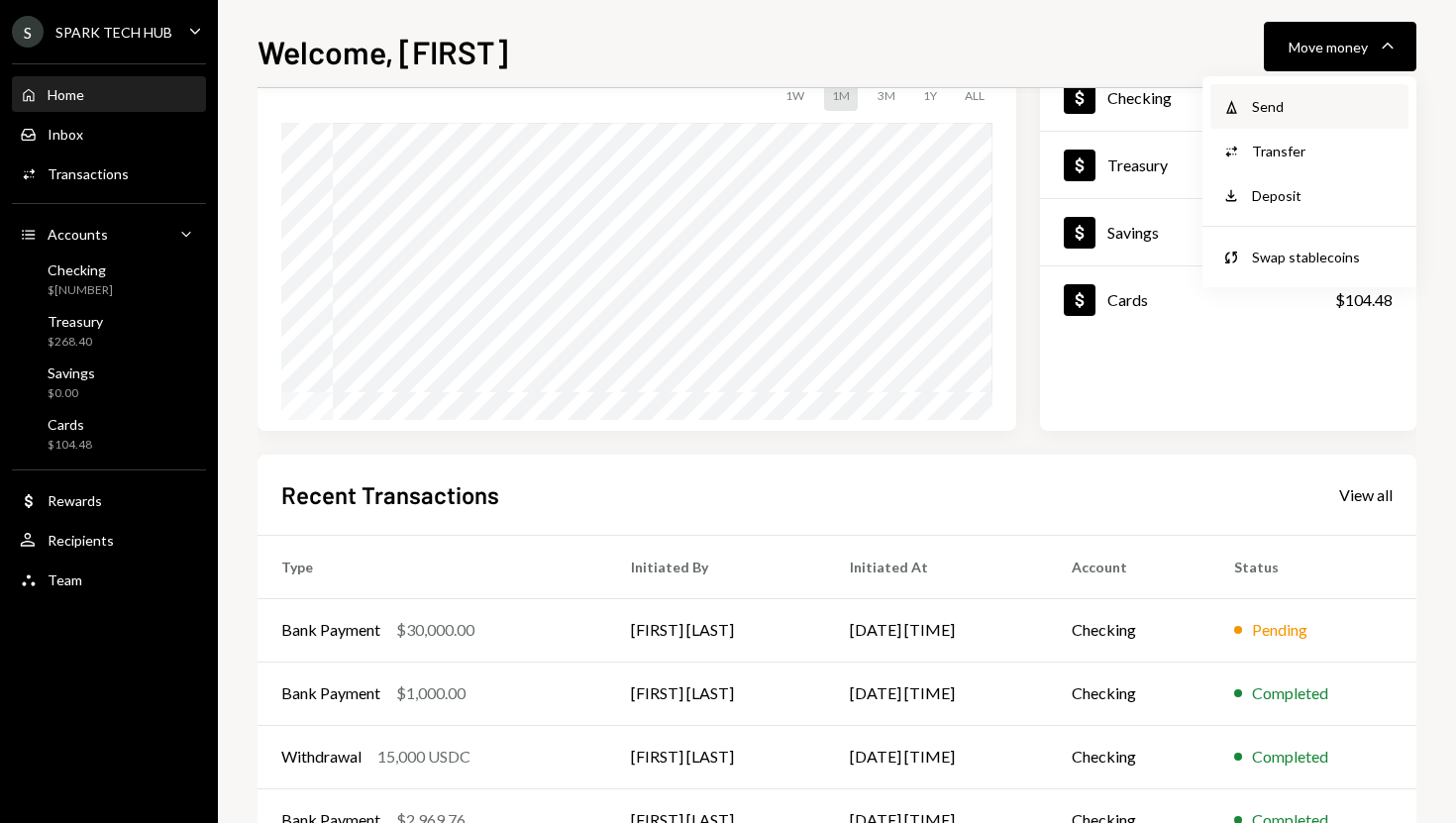click on "Send" at bounding box center (1324, 106) 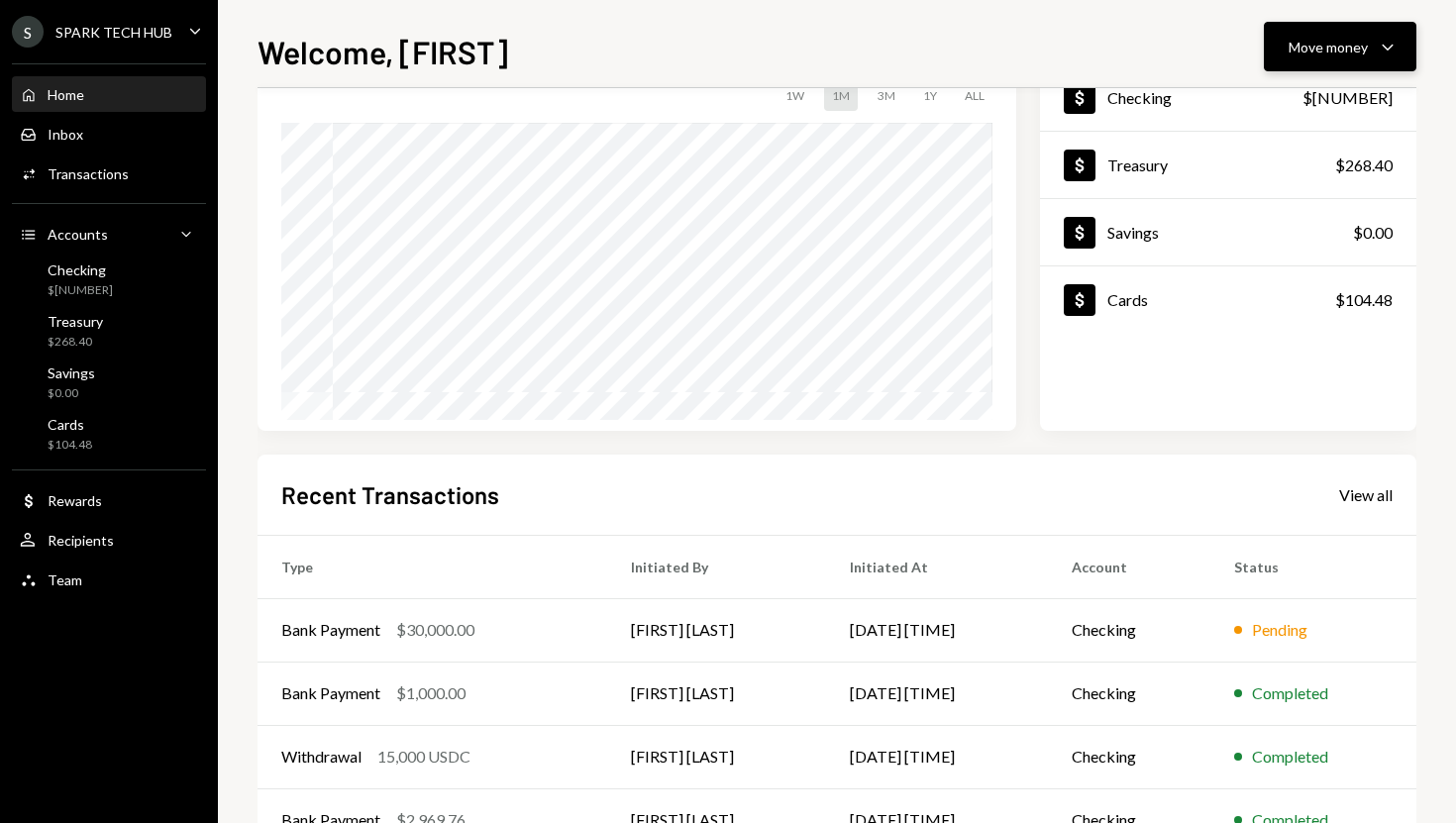 click on "Move money Caret Down" at bounding box center (1340, 47) 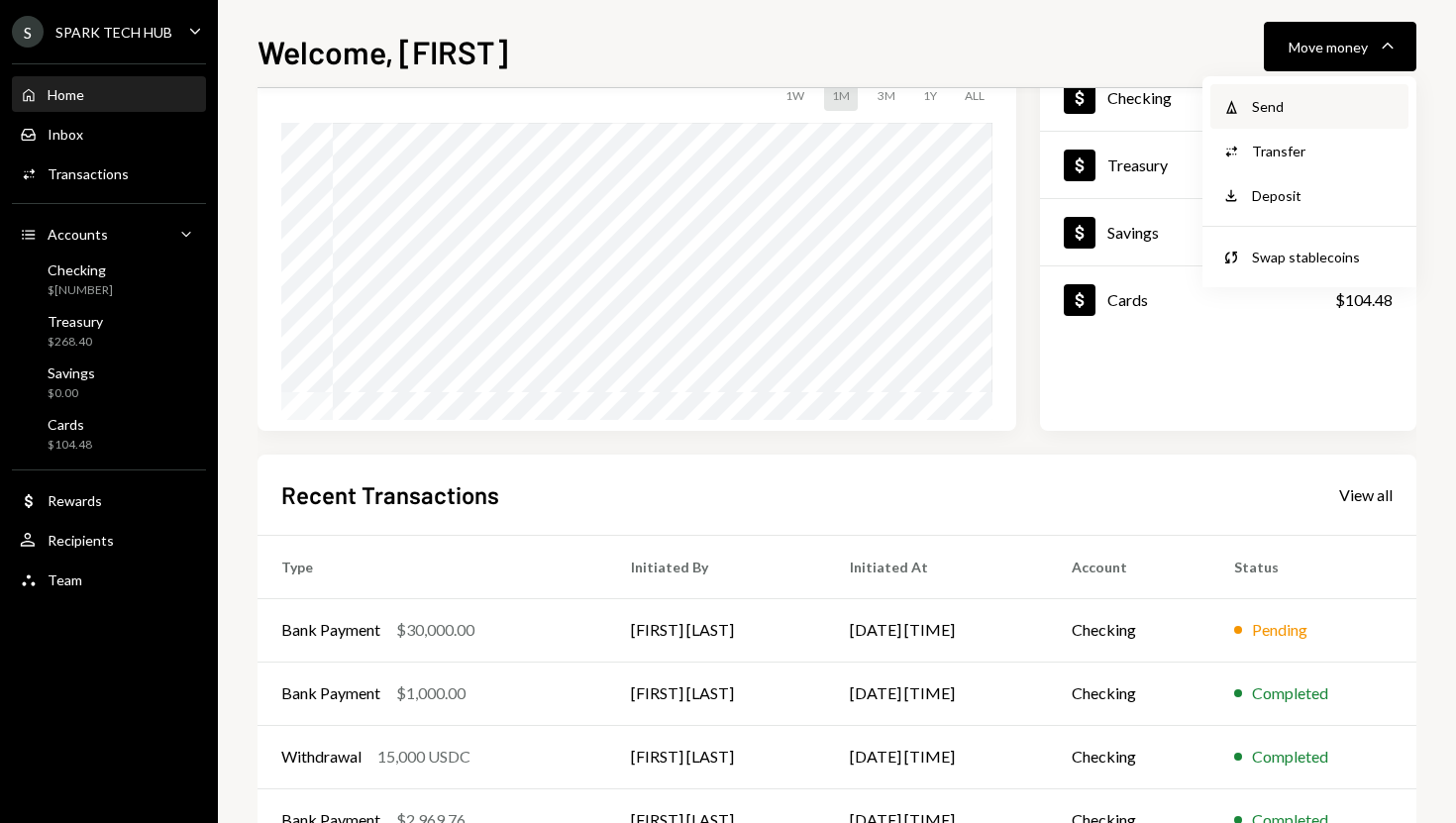 click on "Withdraw Send" at bounding box center (1309, 106) 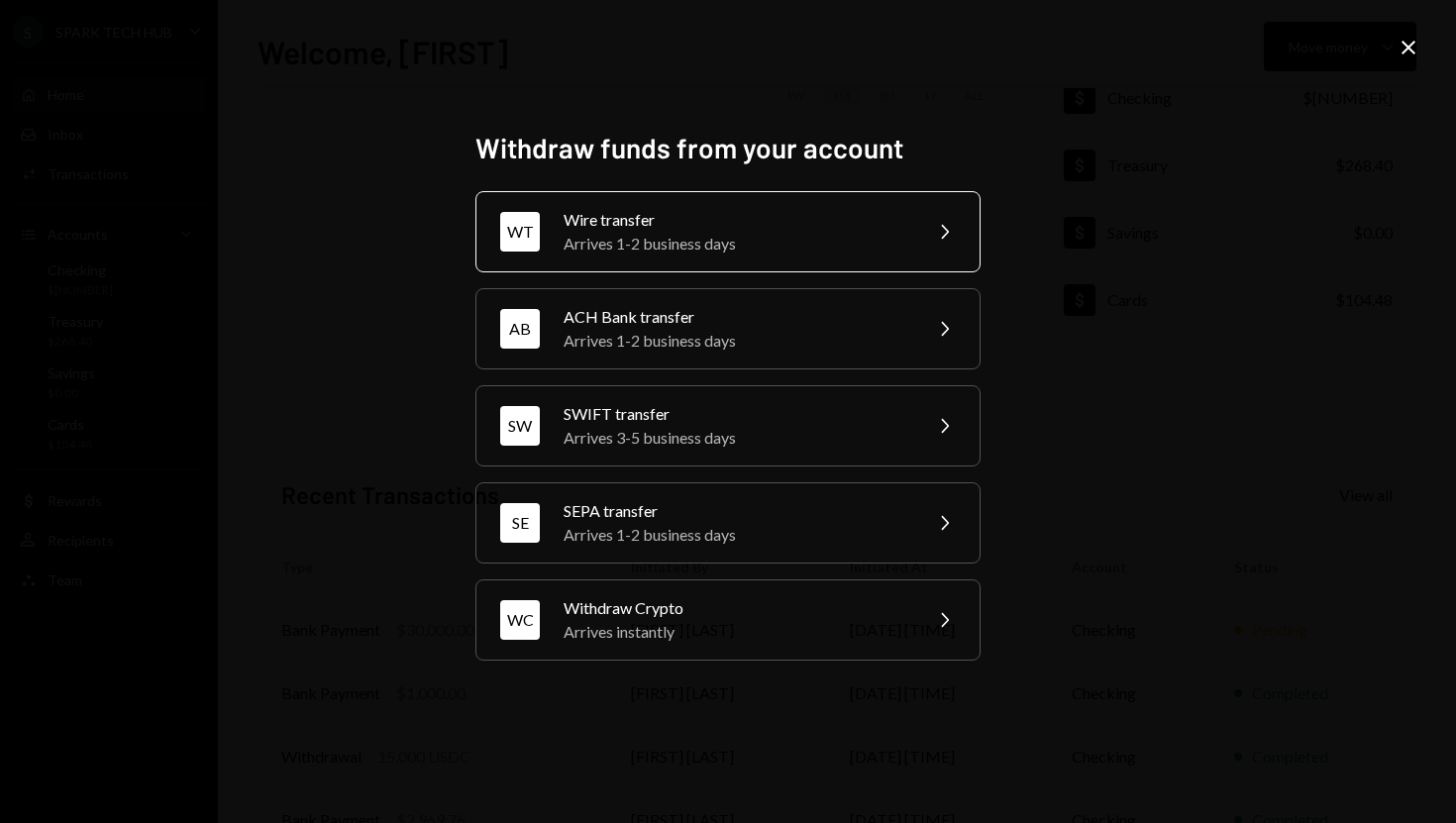 click on "Arrives 1-2 business days" at bounding box center (736, 244) 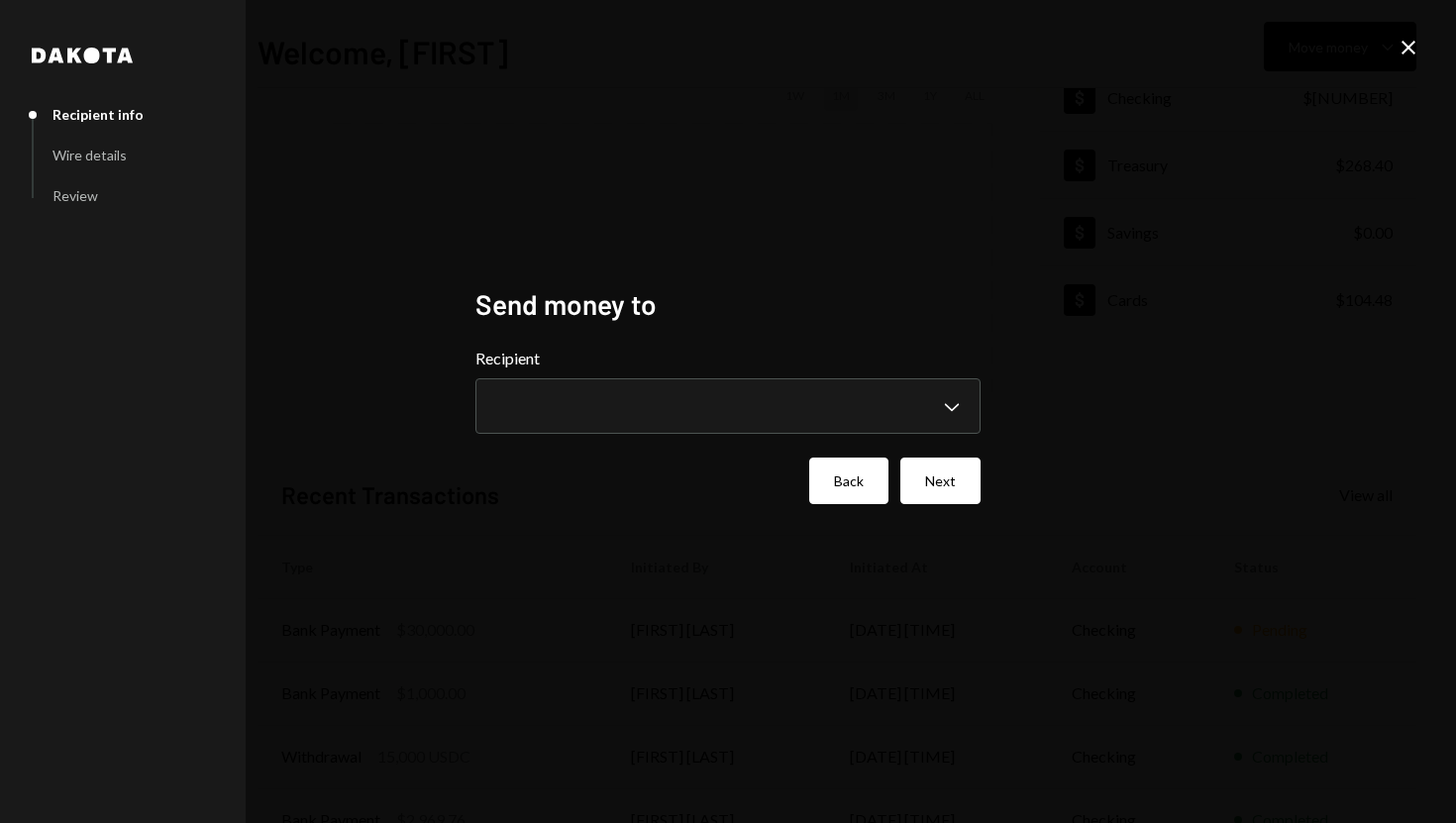 click on "Back" at bounding box center (849, 480) 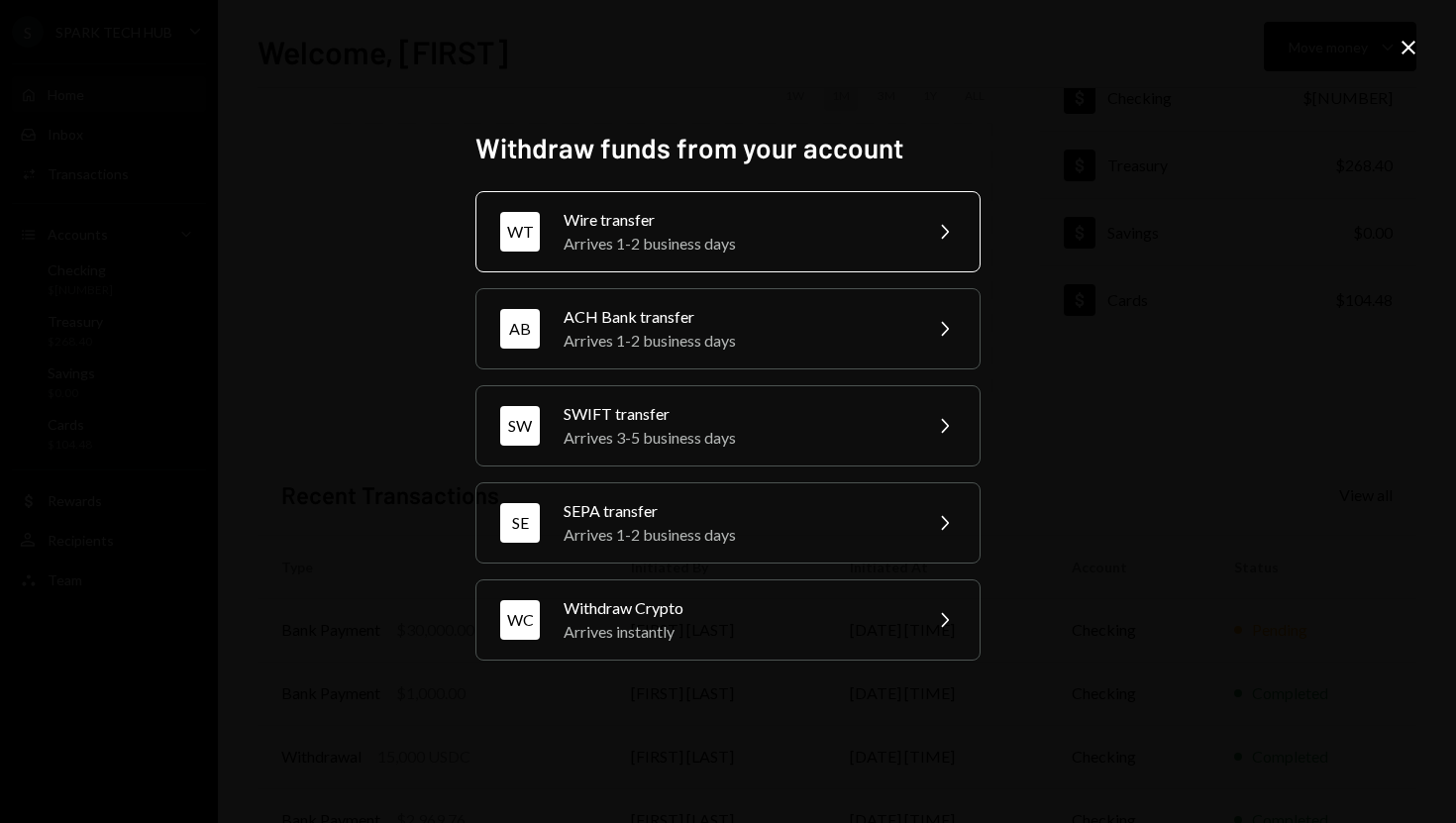 click on "Arrives 1-2 business days" at bounding box center [736, 244] 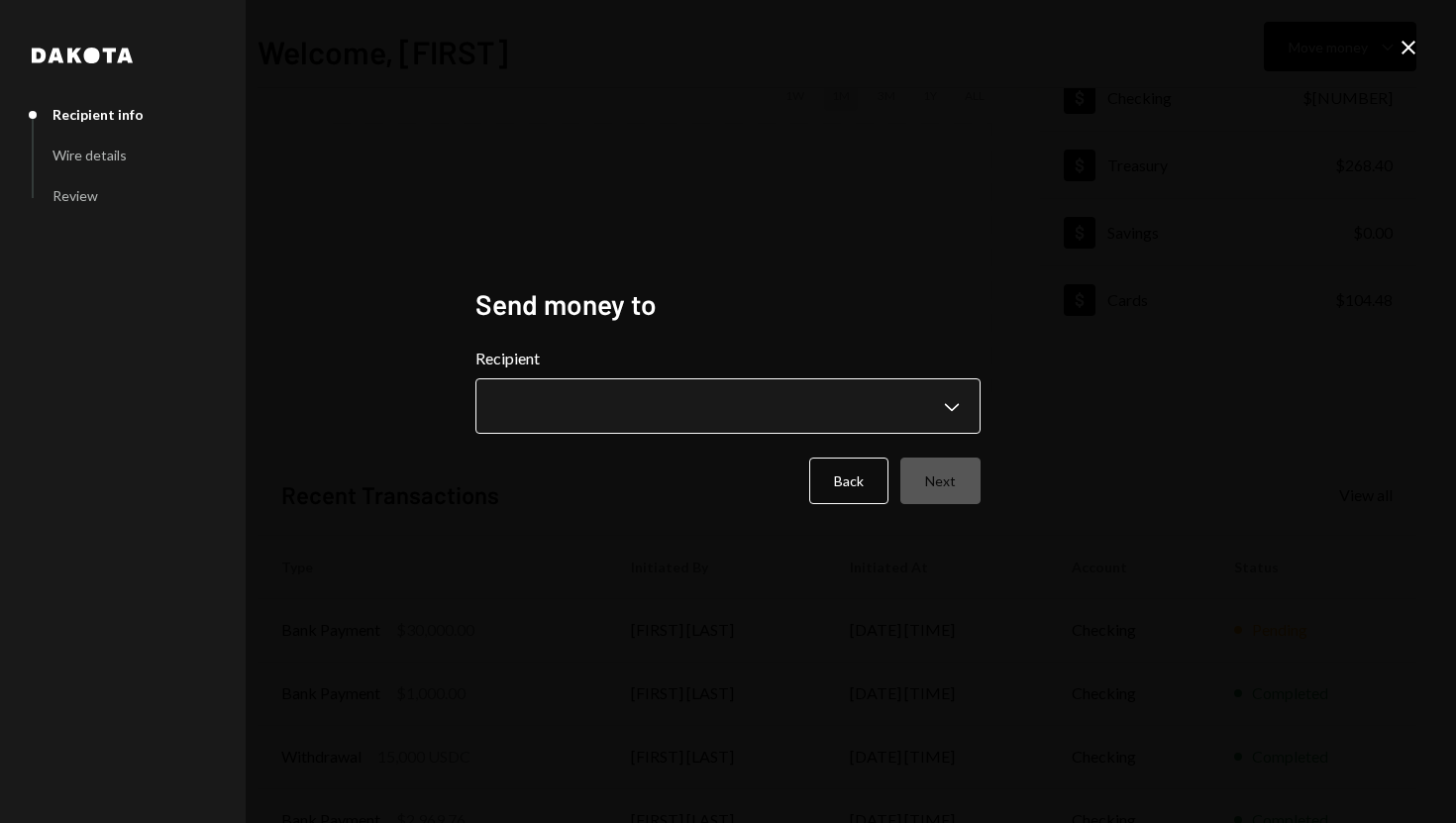 click on "**********" at bounding box center [728, 411] 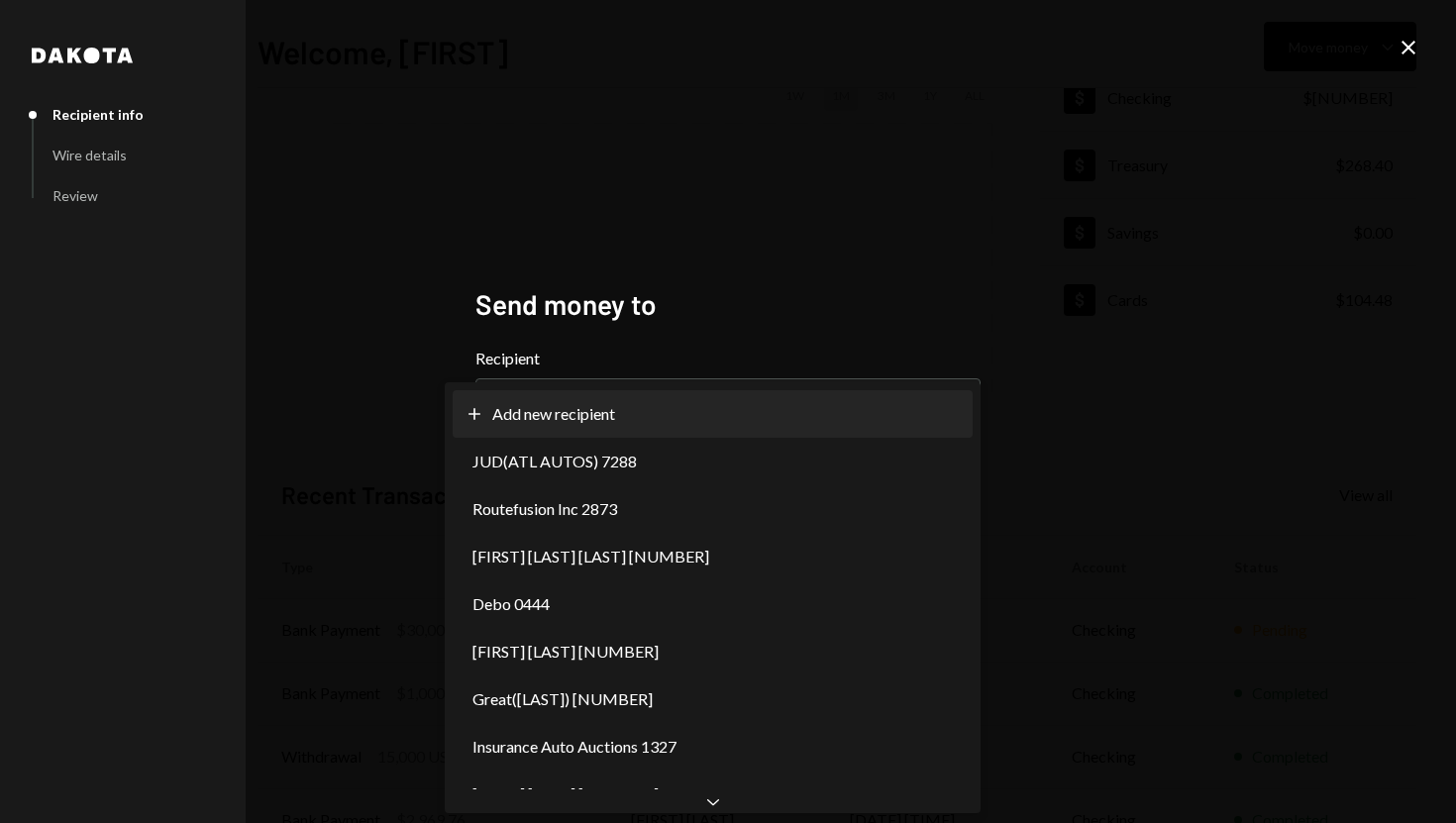 select on "**********" 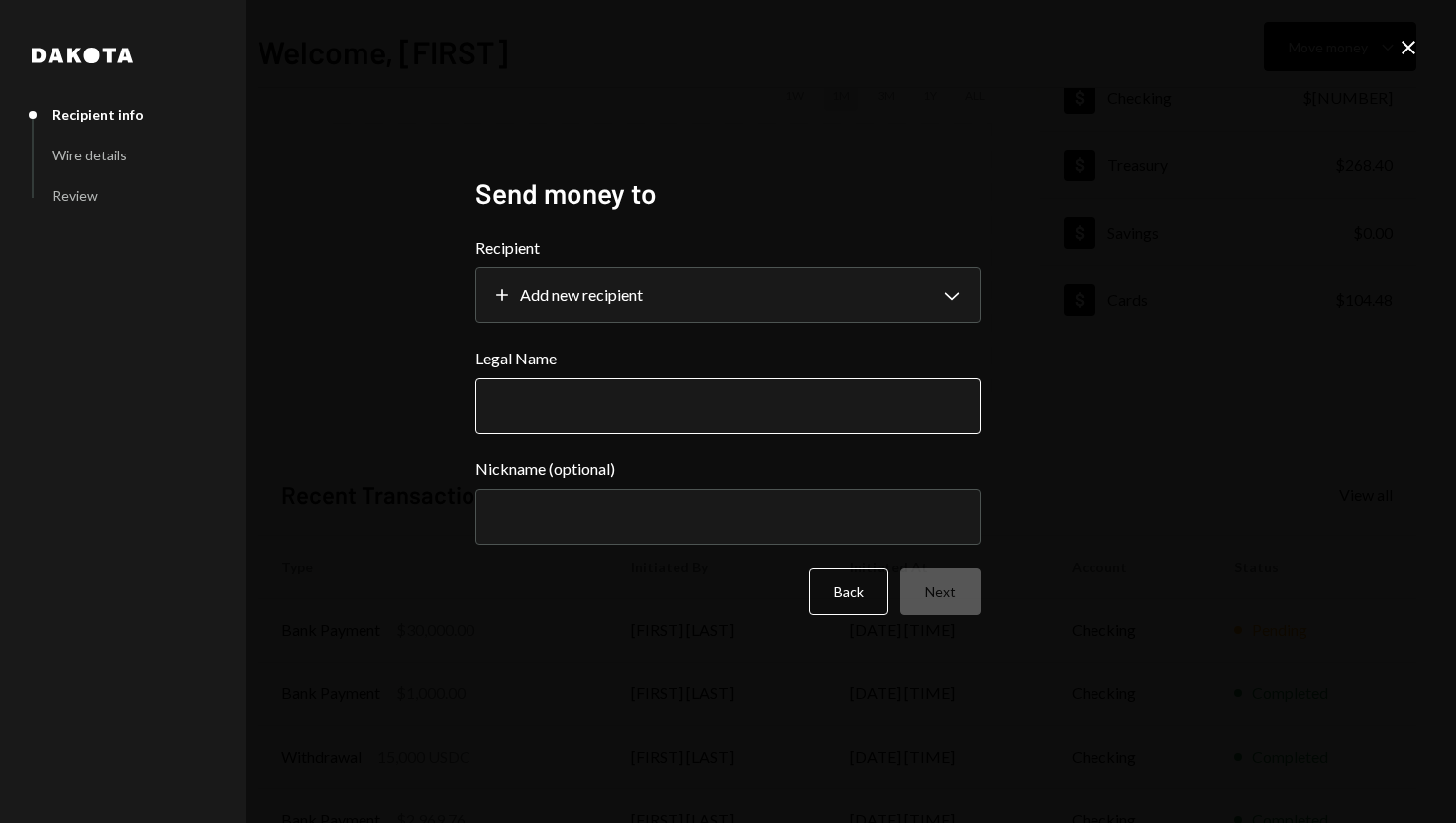 click on "Legal Name" at bounding box center [728, 406] 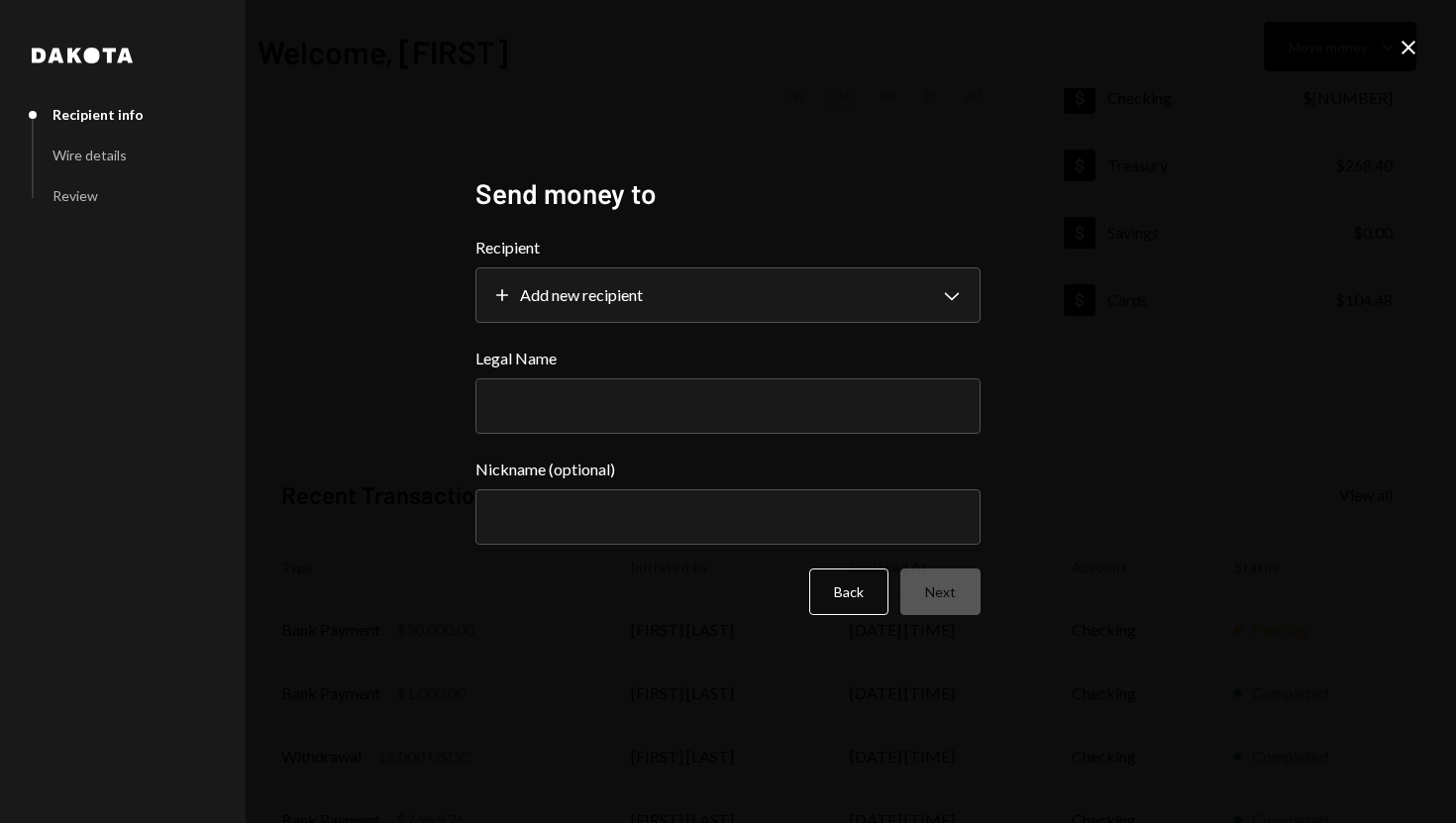paste on "**********" 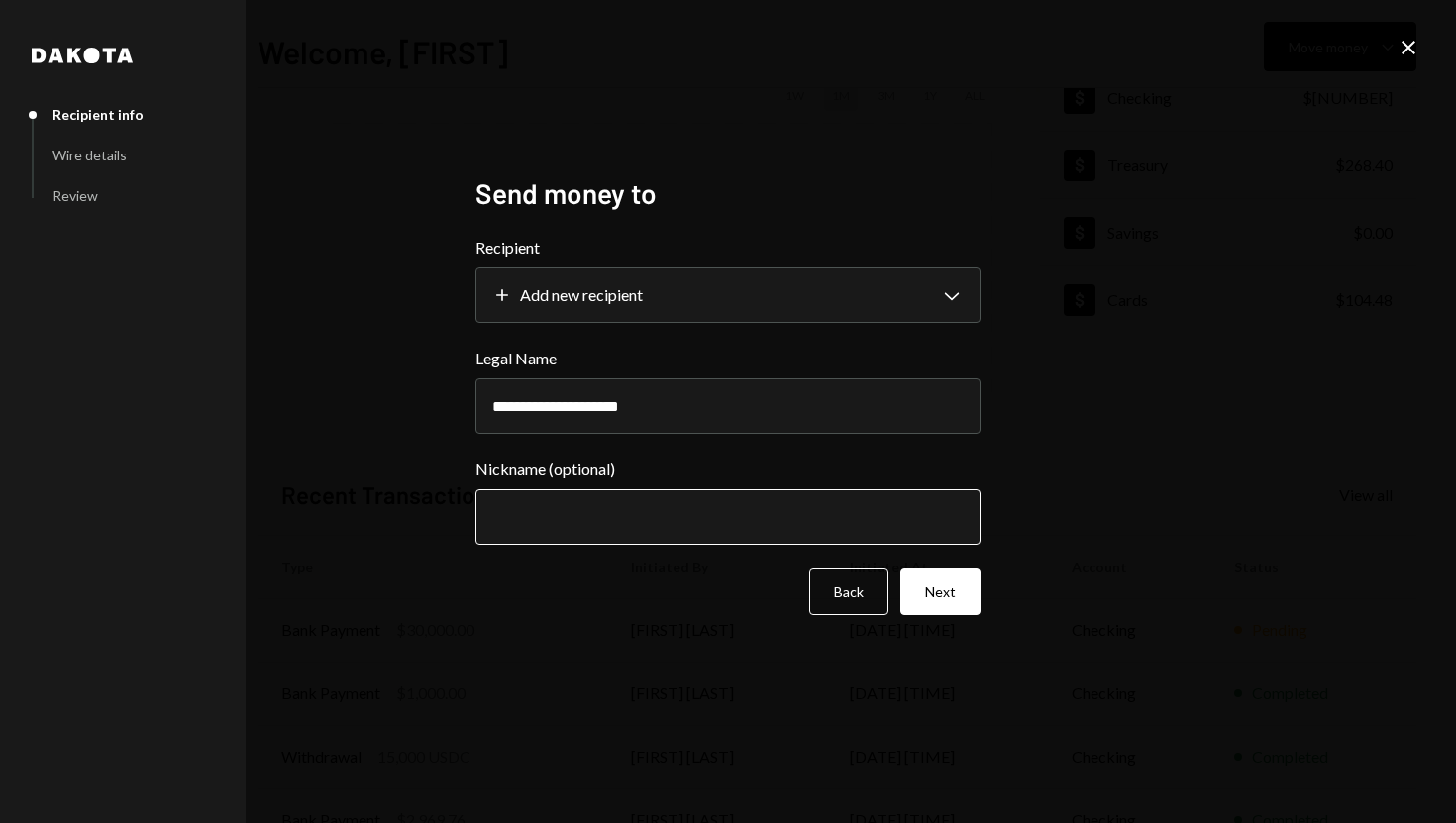 type on "**********" 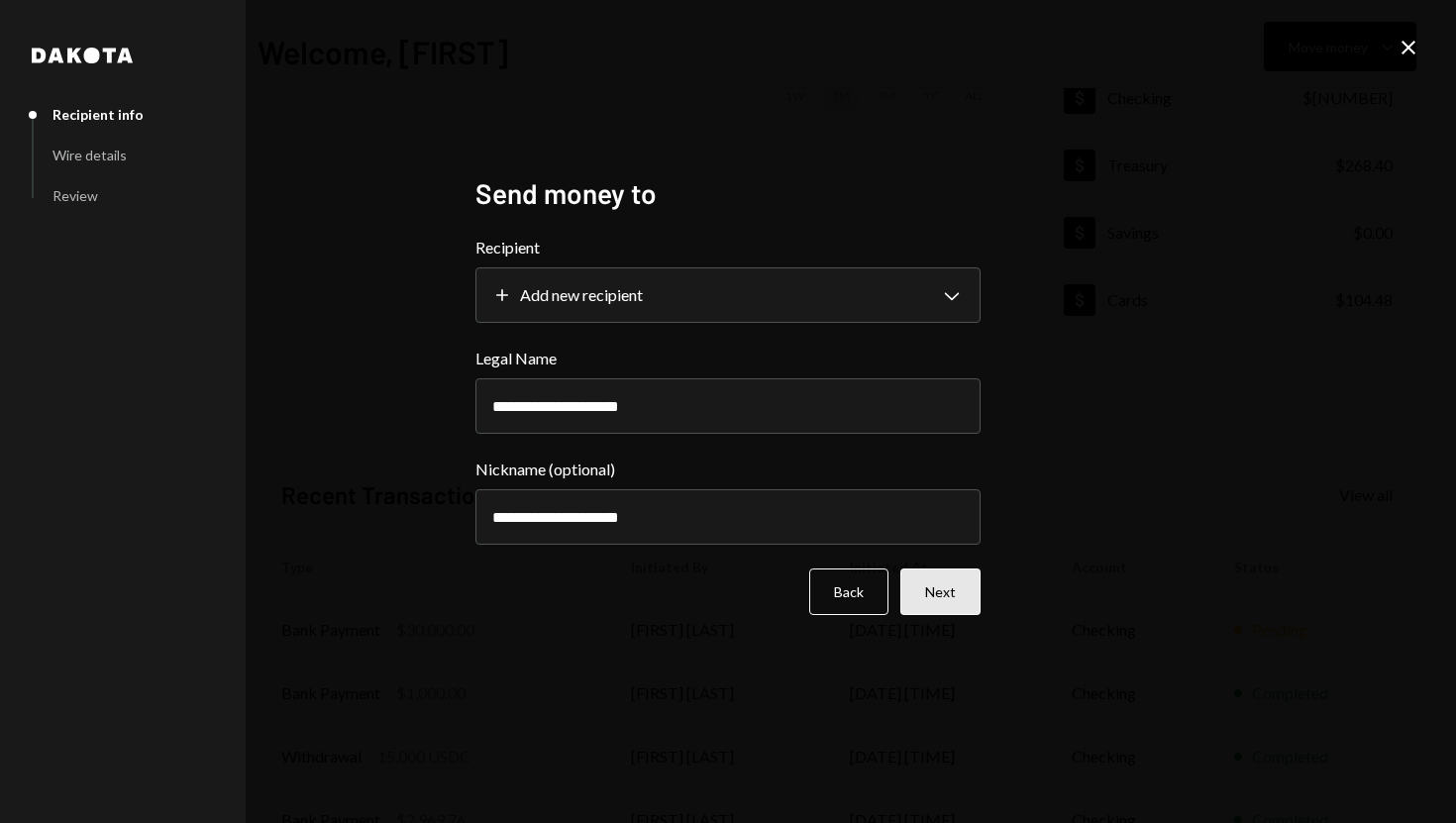 click on "Next" at bounding box center (940, 591) 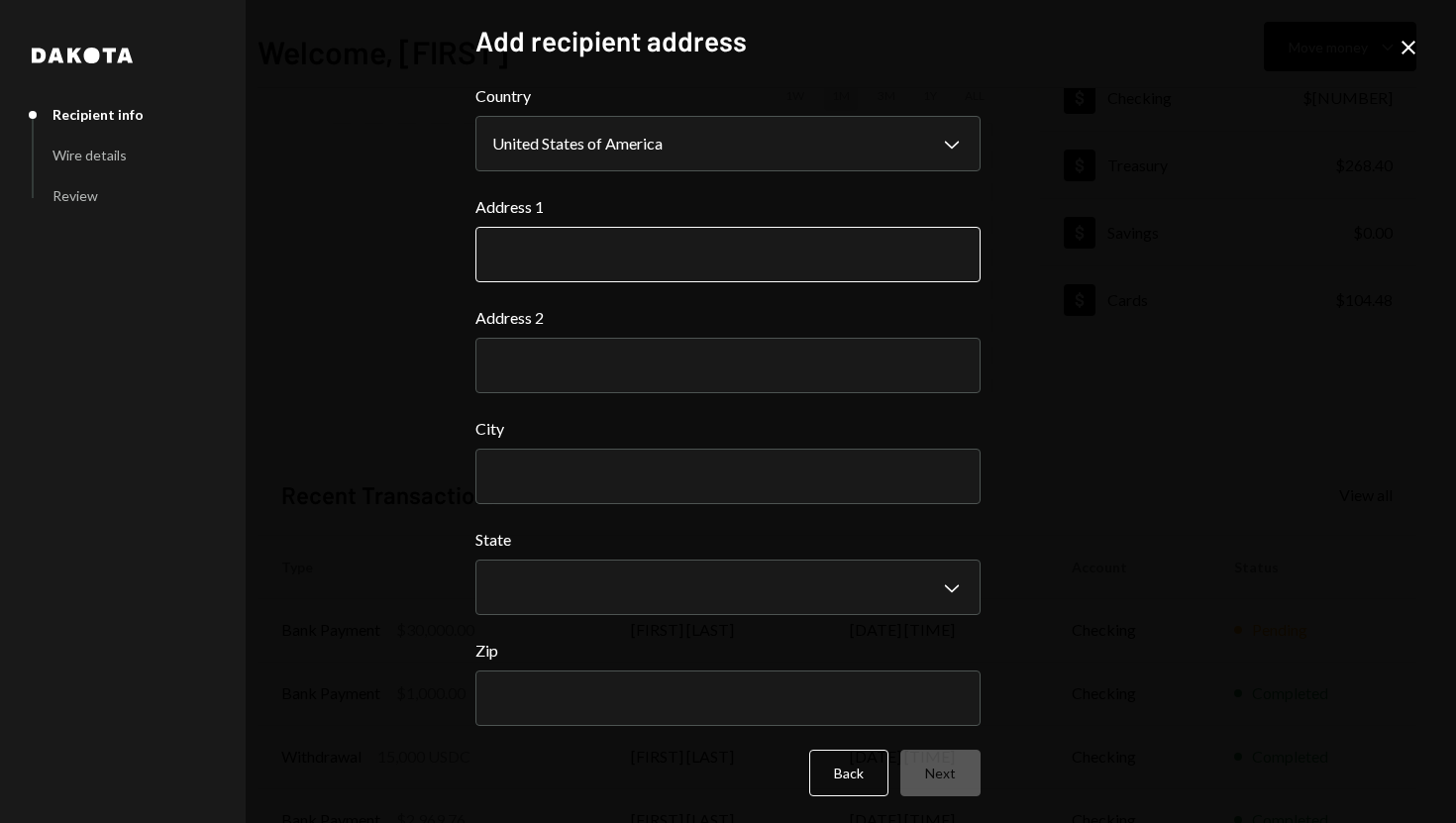 click on "Address 1" at bounding box center [728, 255] 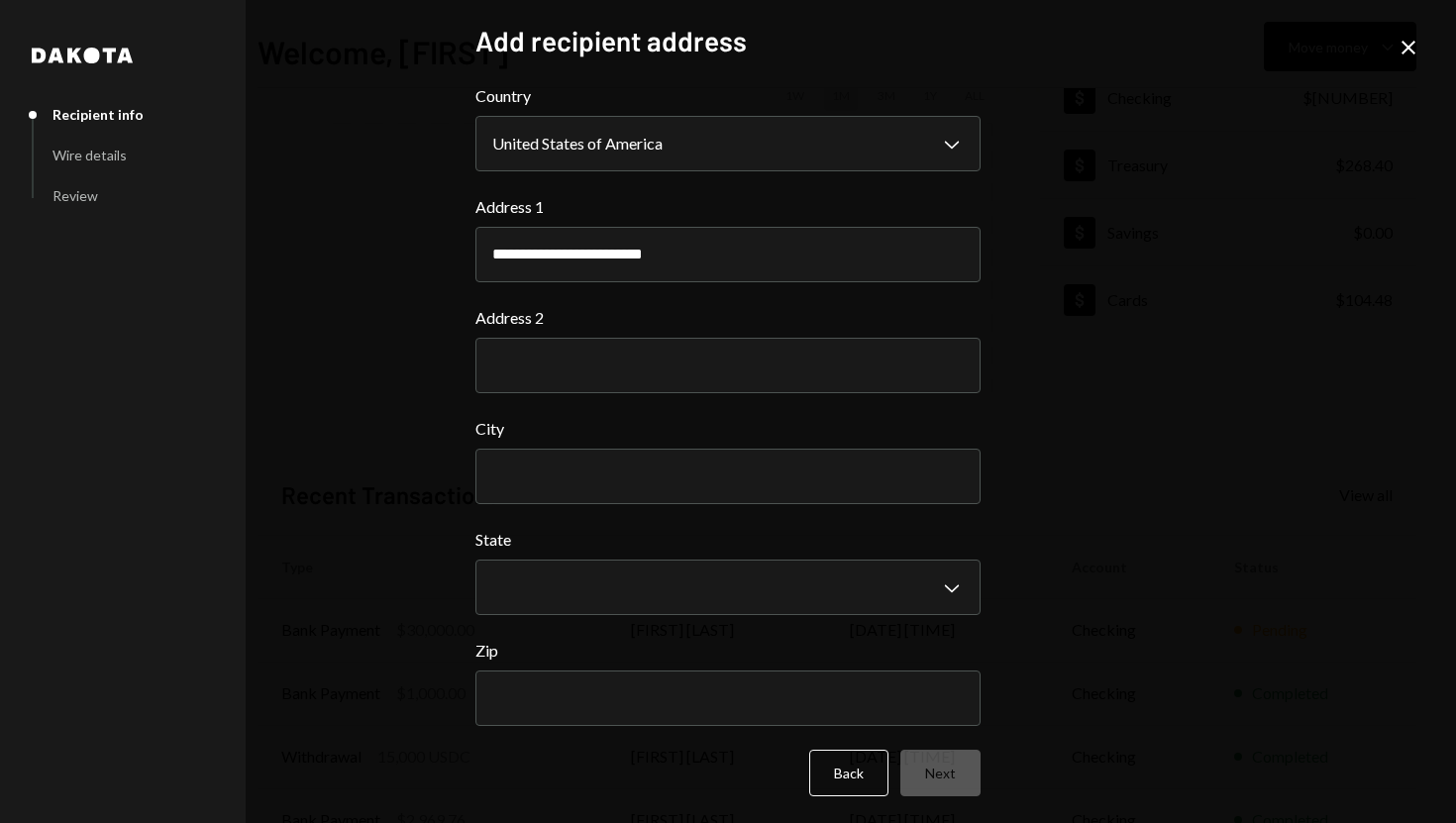 type on "**********" 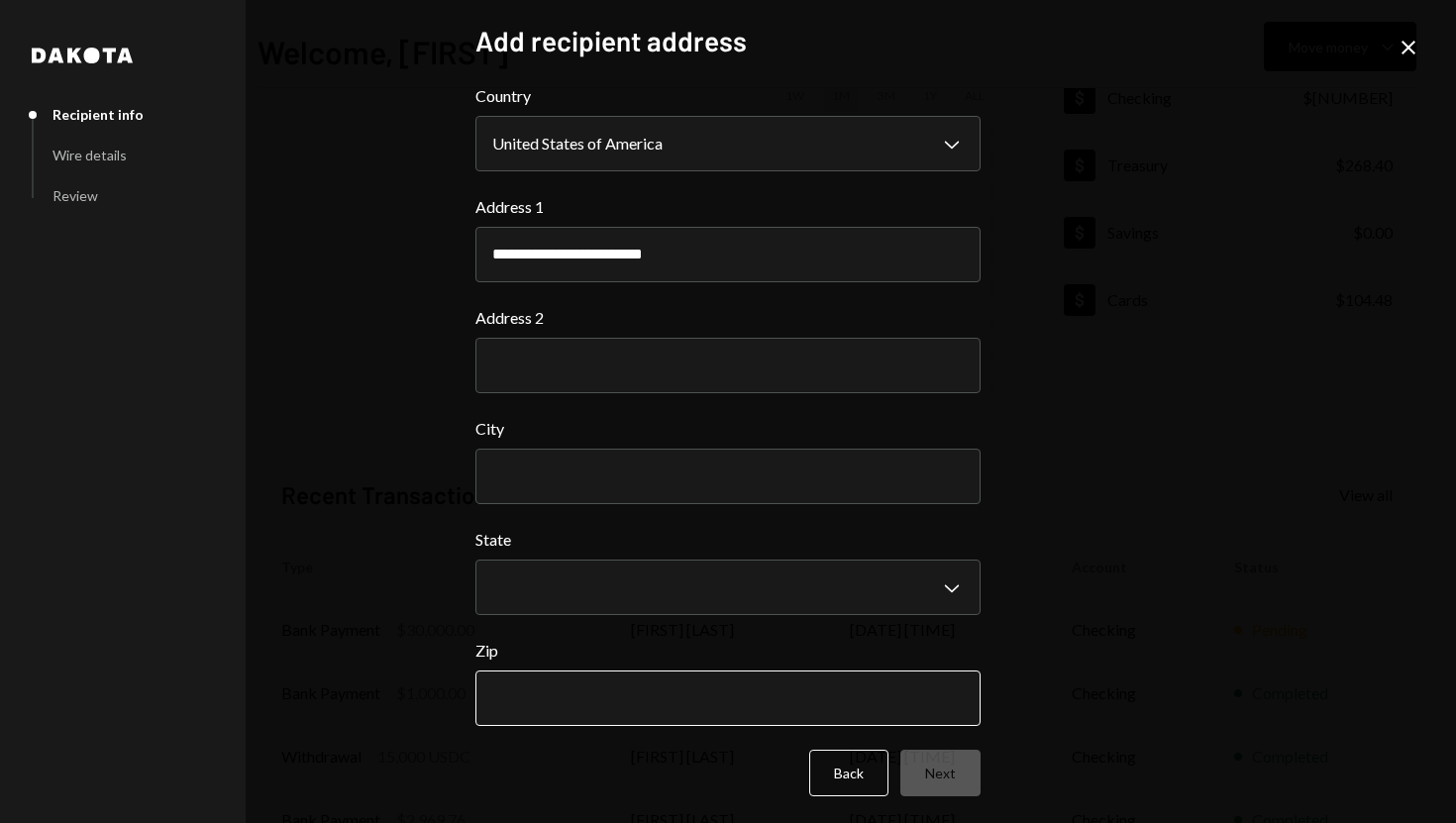 click on "Zip" at bounding box center (728, 698) 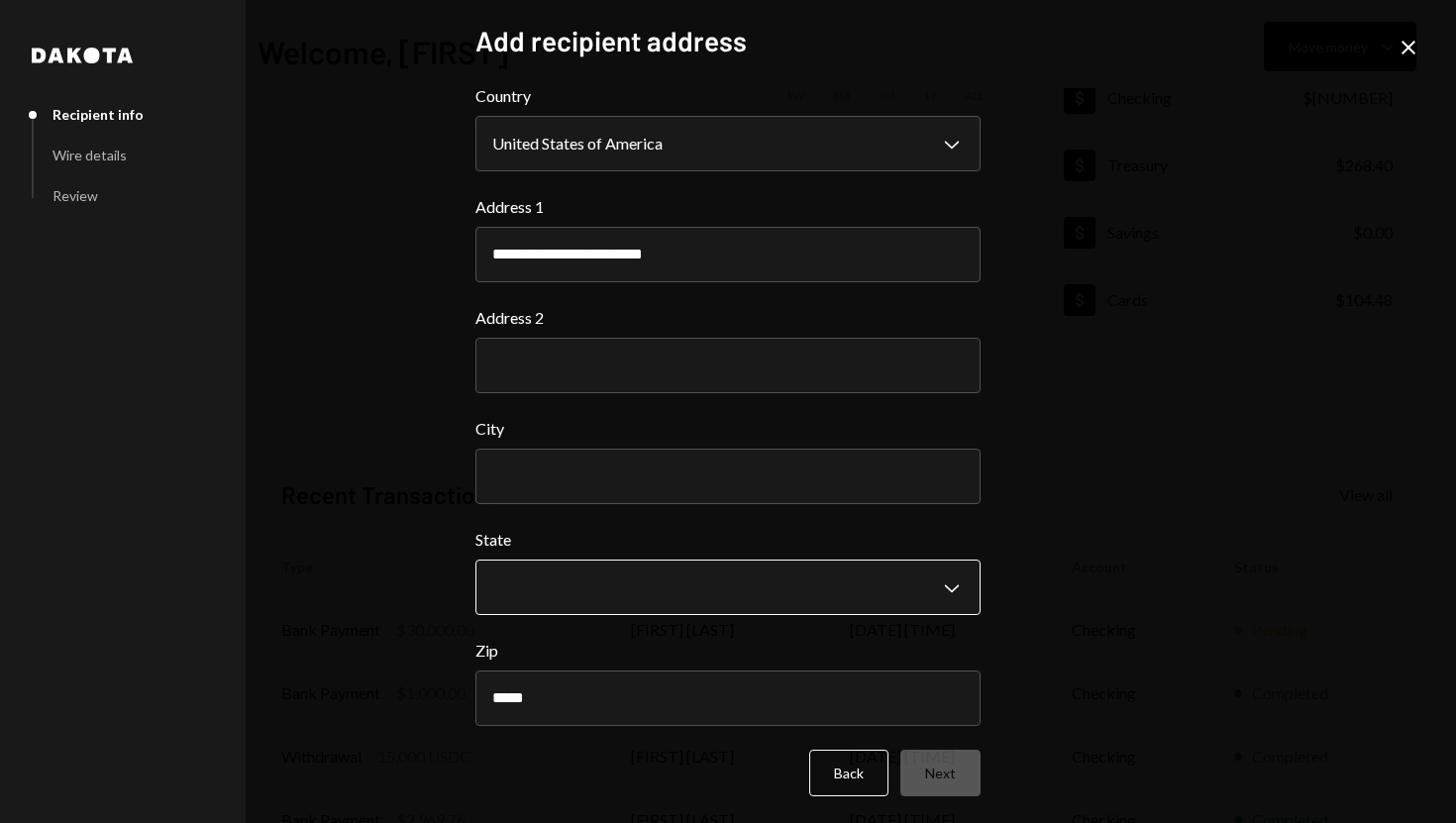 type on "*****" 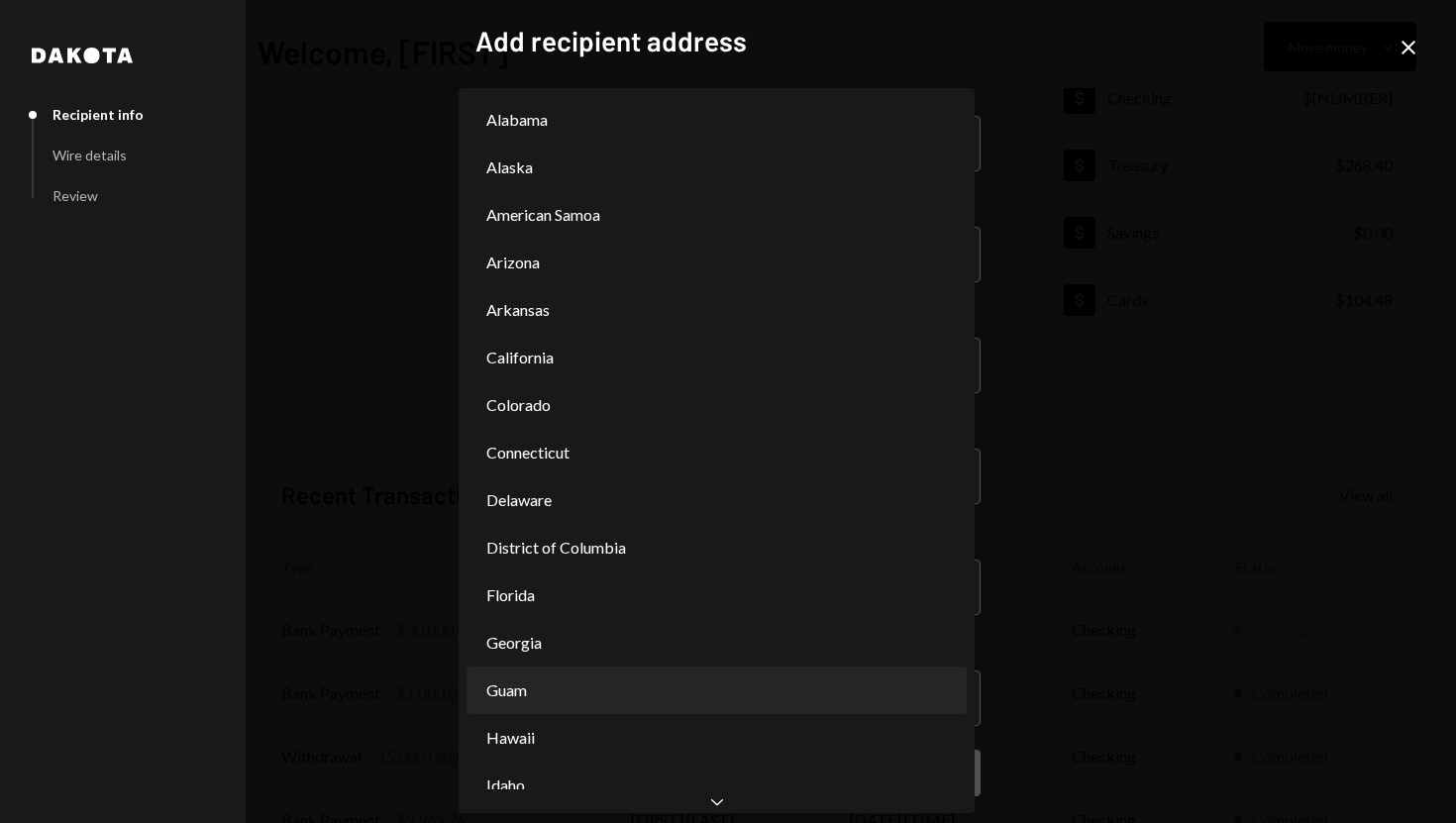 scroll, scrollTop: 0, scrollLeft: 0, axis: both 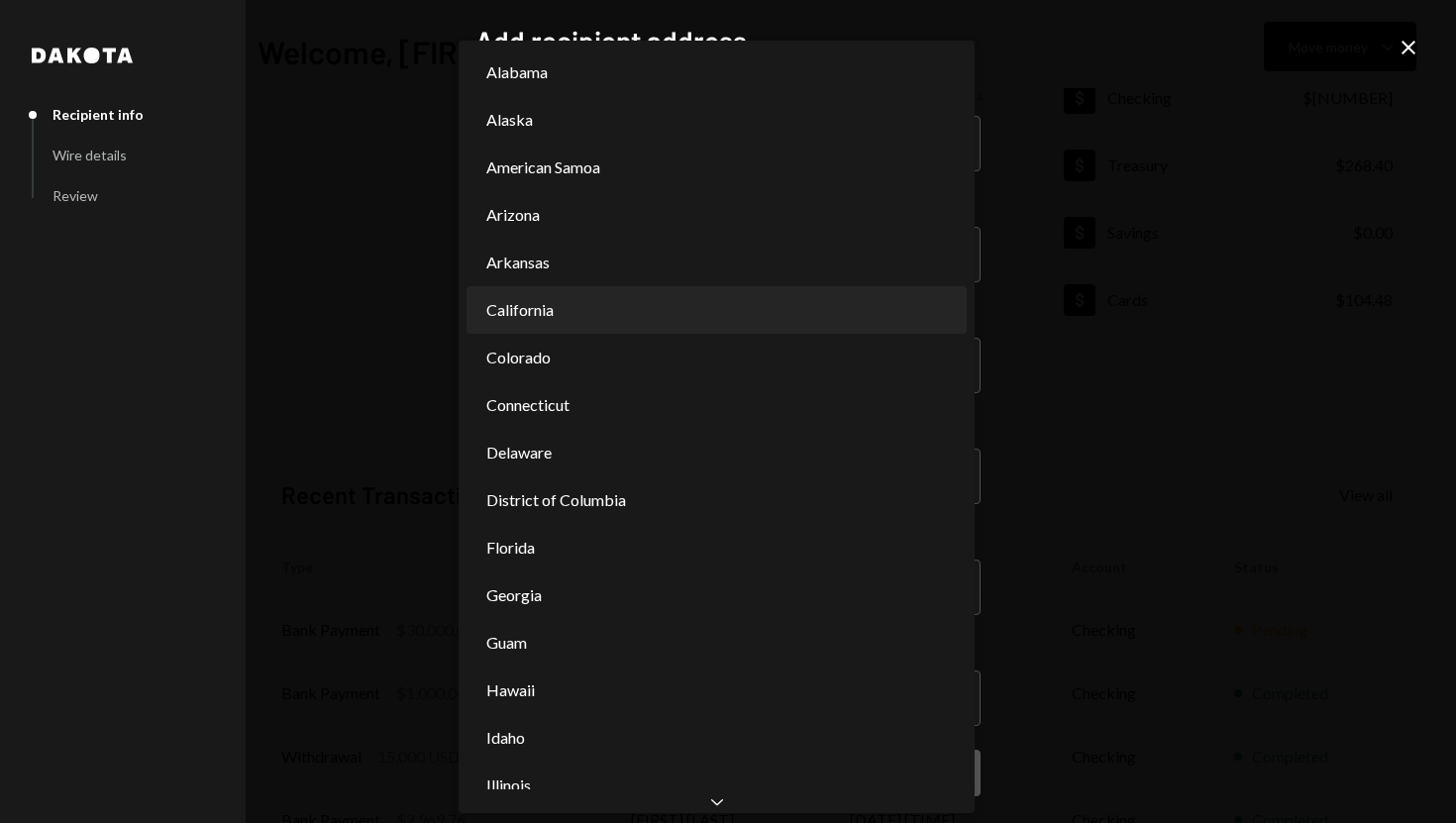 select on "**" 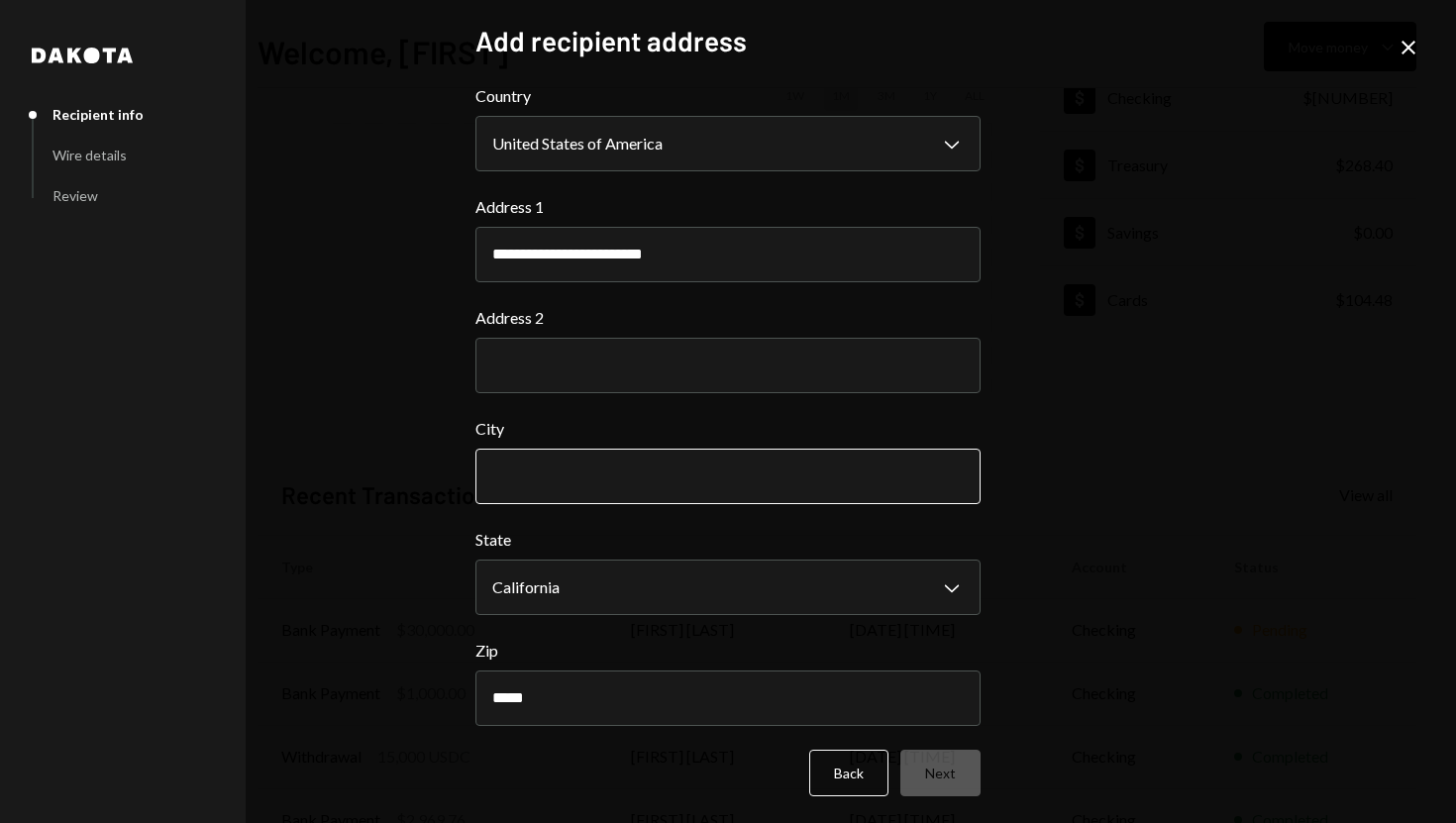 click on "City" at bounding box center (728, 476) 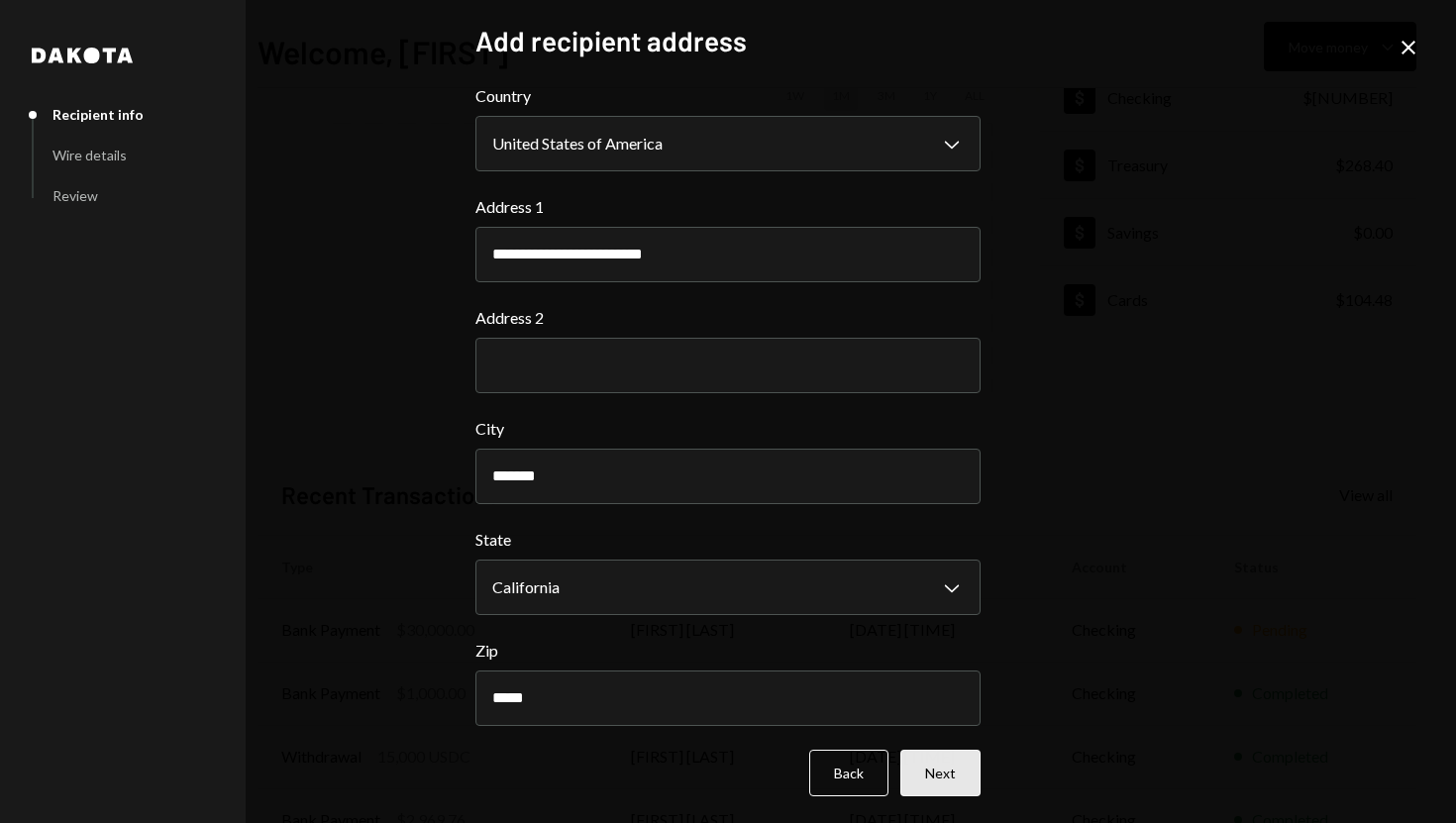 click on "Next" at bounding box center [940, 772] 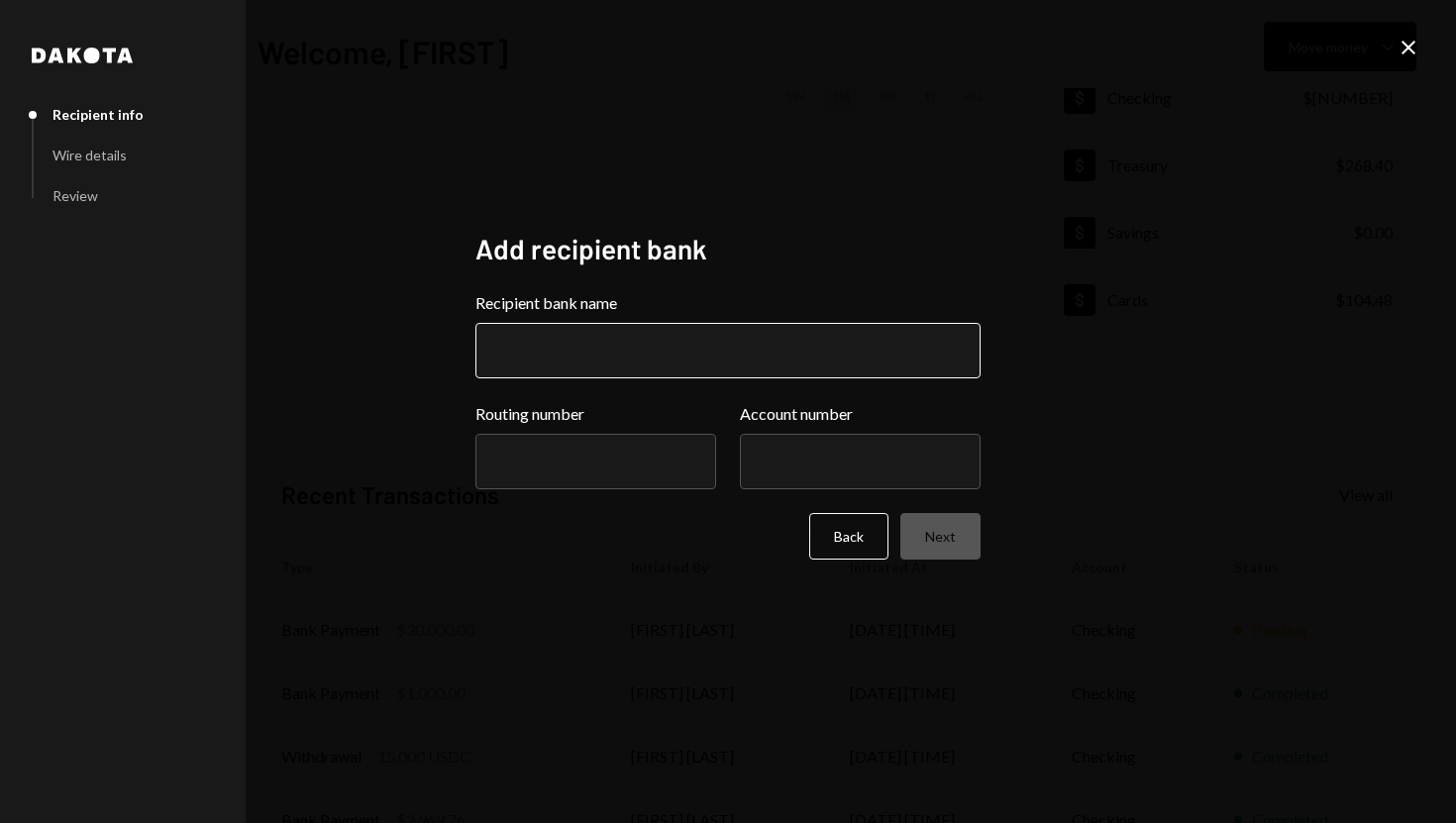 click on "Recipient bank name" at bounding box center (728, 351) 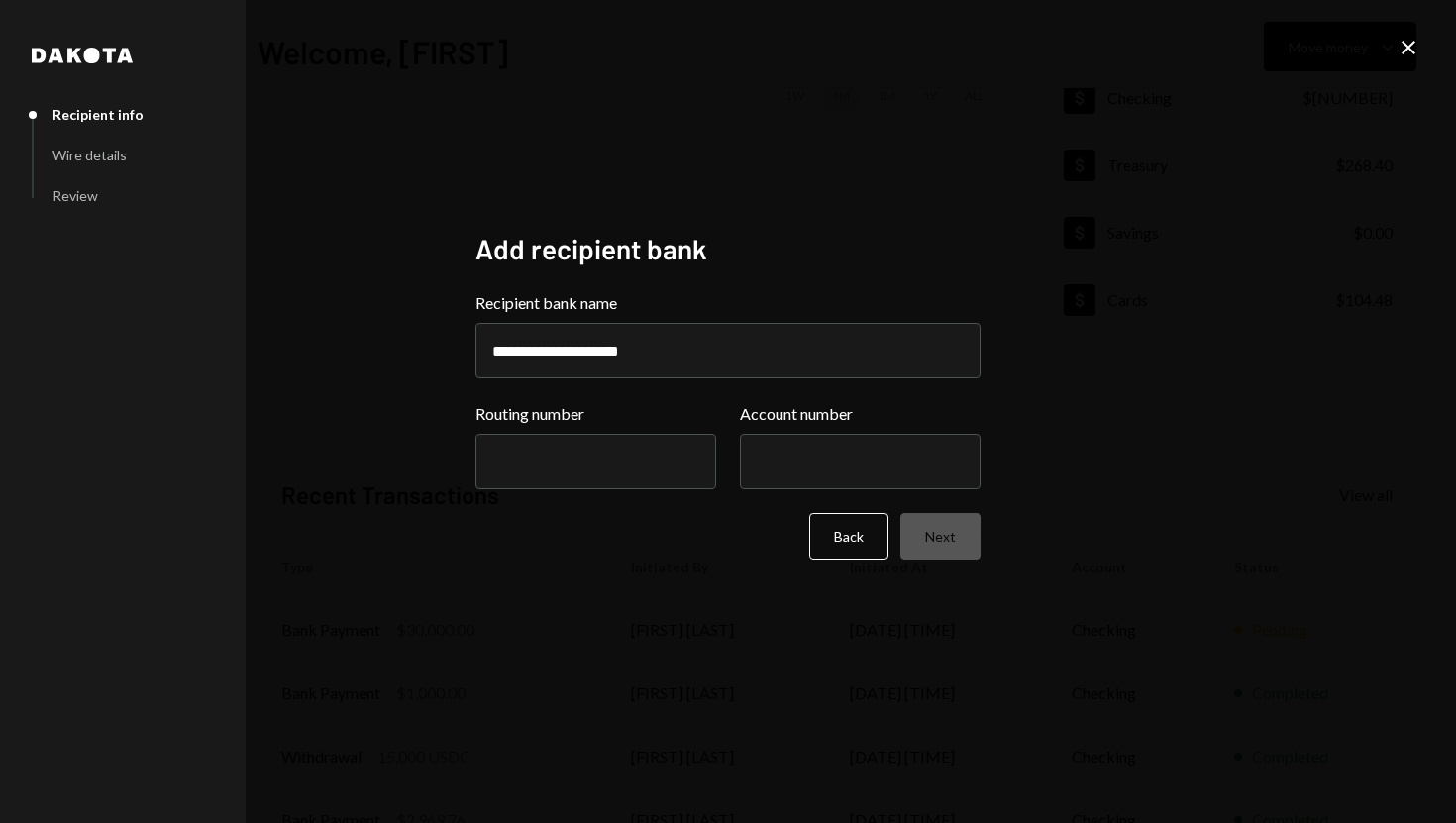 type on "**********" 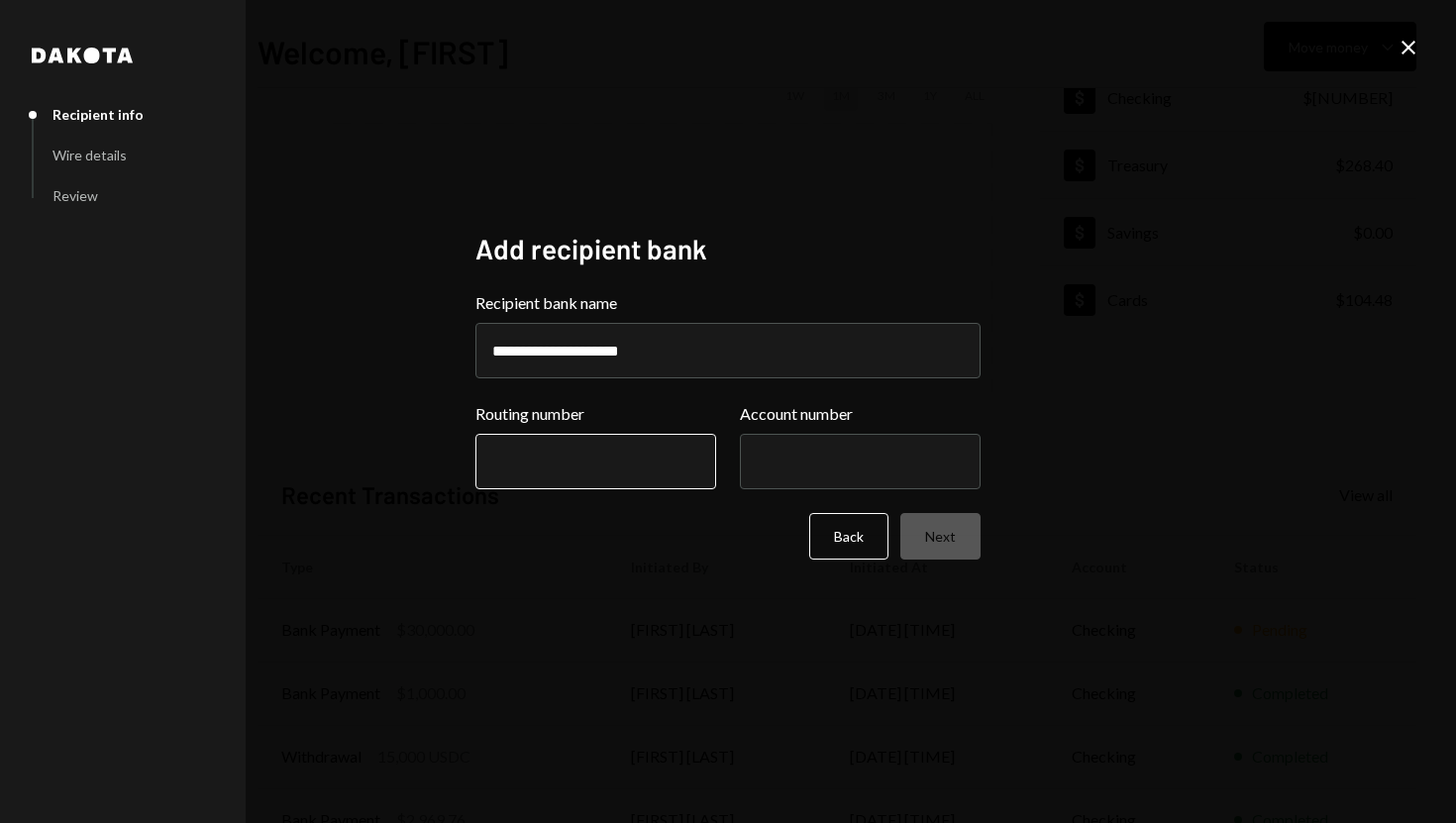click on "Routing number" at bounding box center (595, 462) 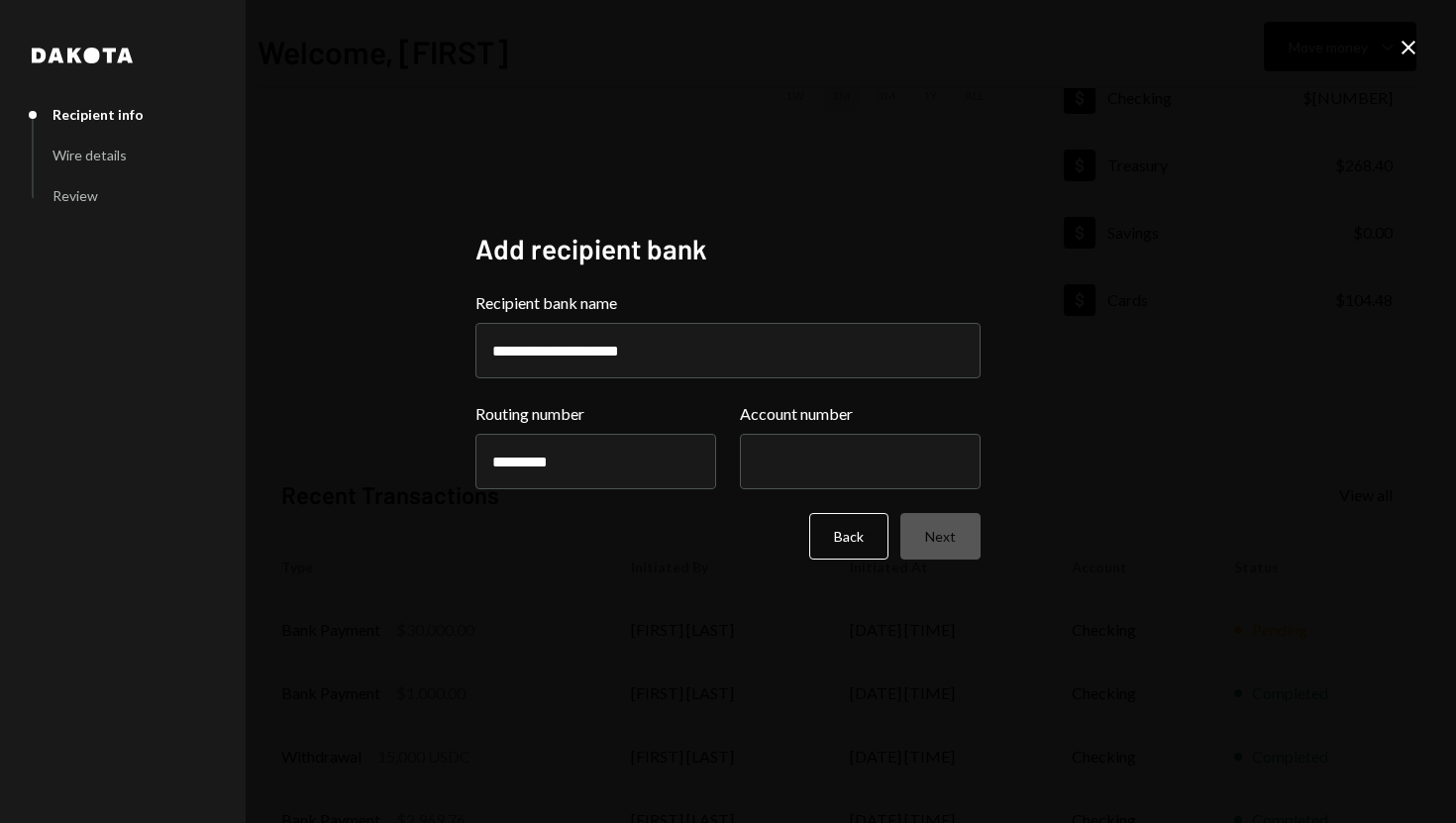 type on "*********" 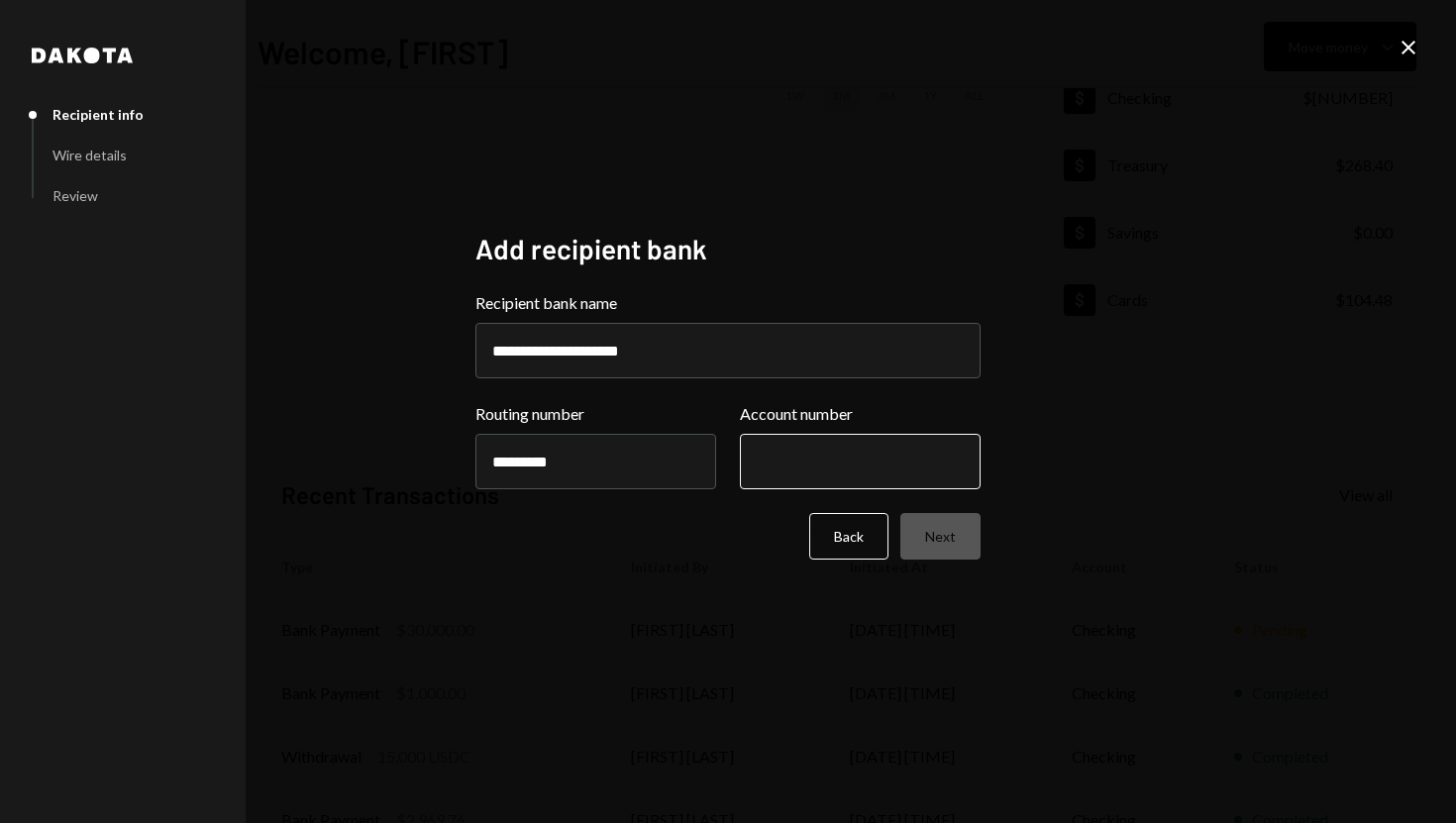 click on "Account number" at bounding box center (860, 462) 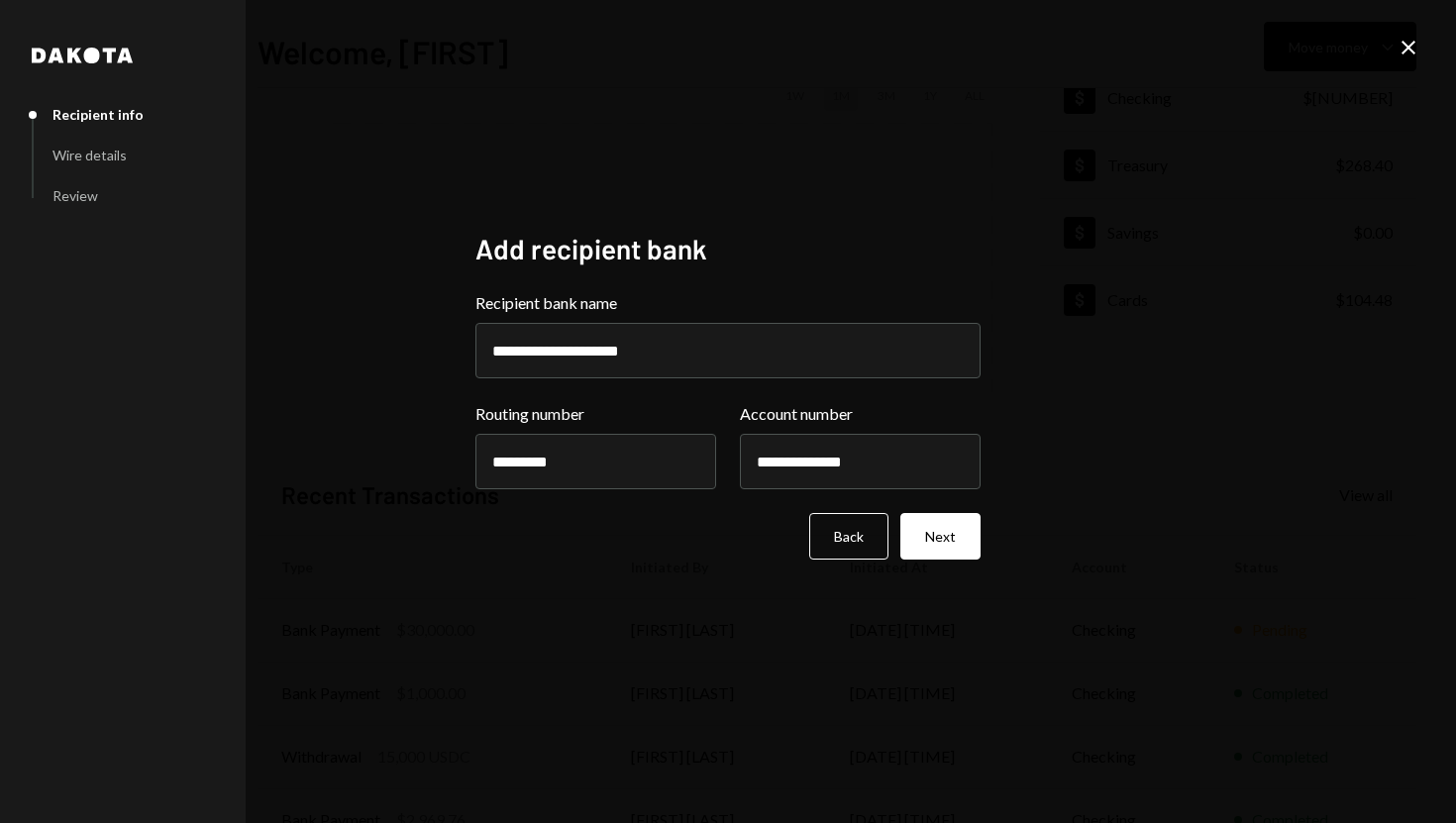 type on "**********" 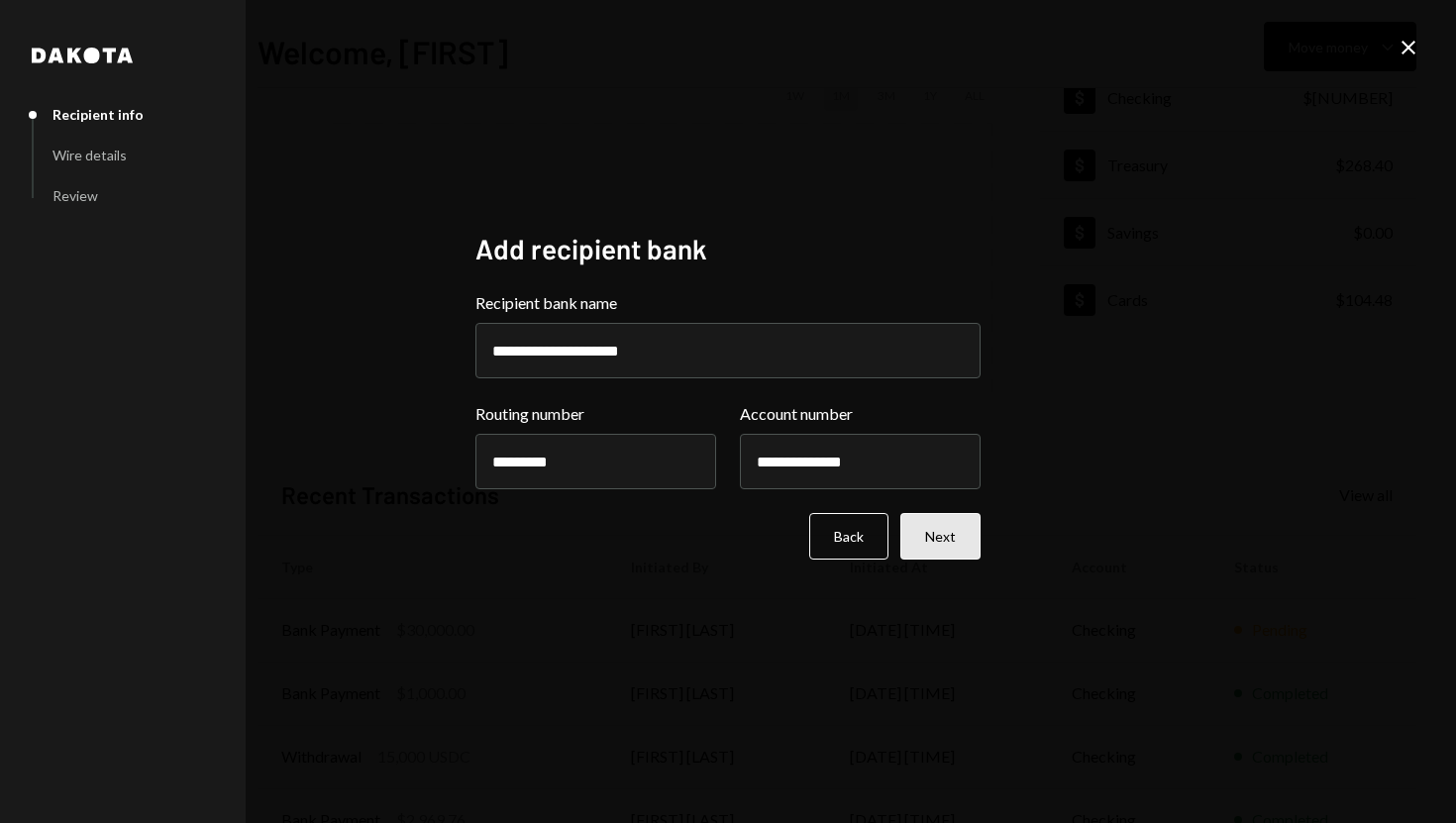 click on "Next" at bounding box center [940, 536] 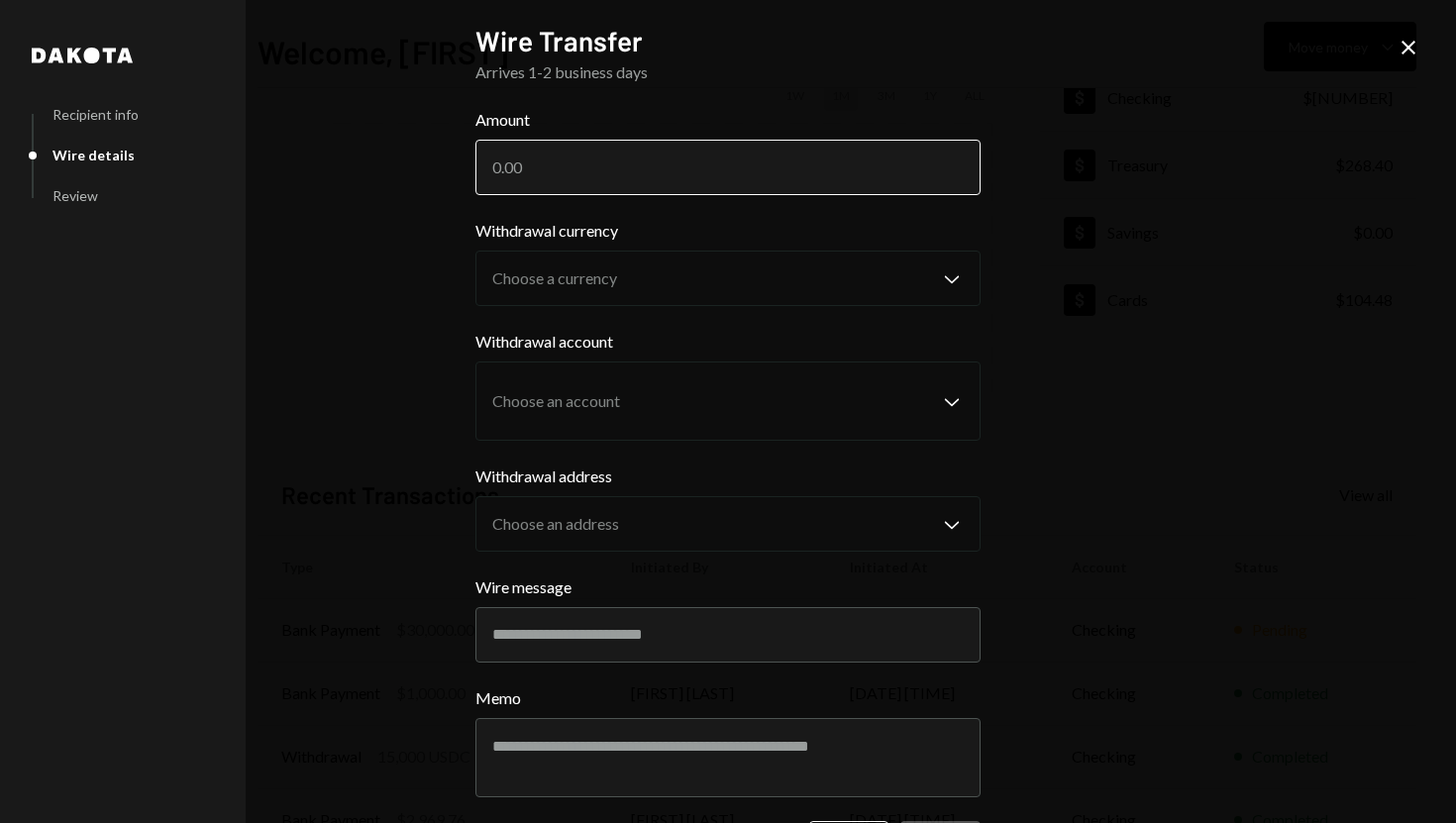 click on "Amount" at bounding box center [728, 167] 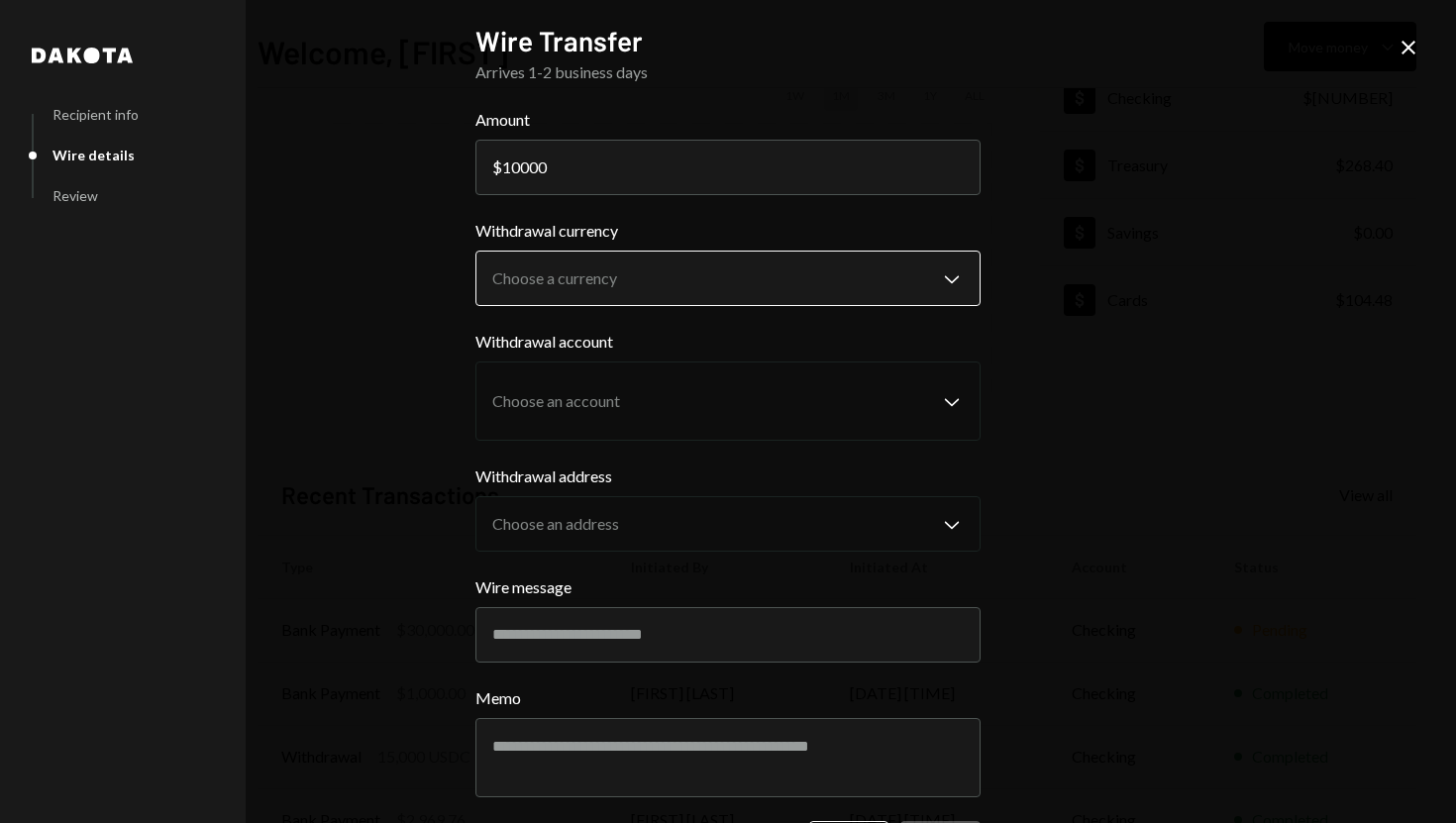 type on "10000" 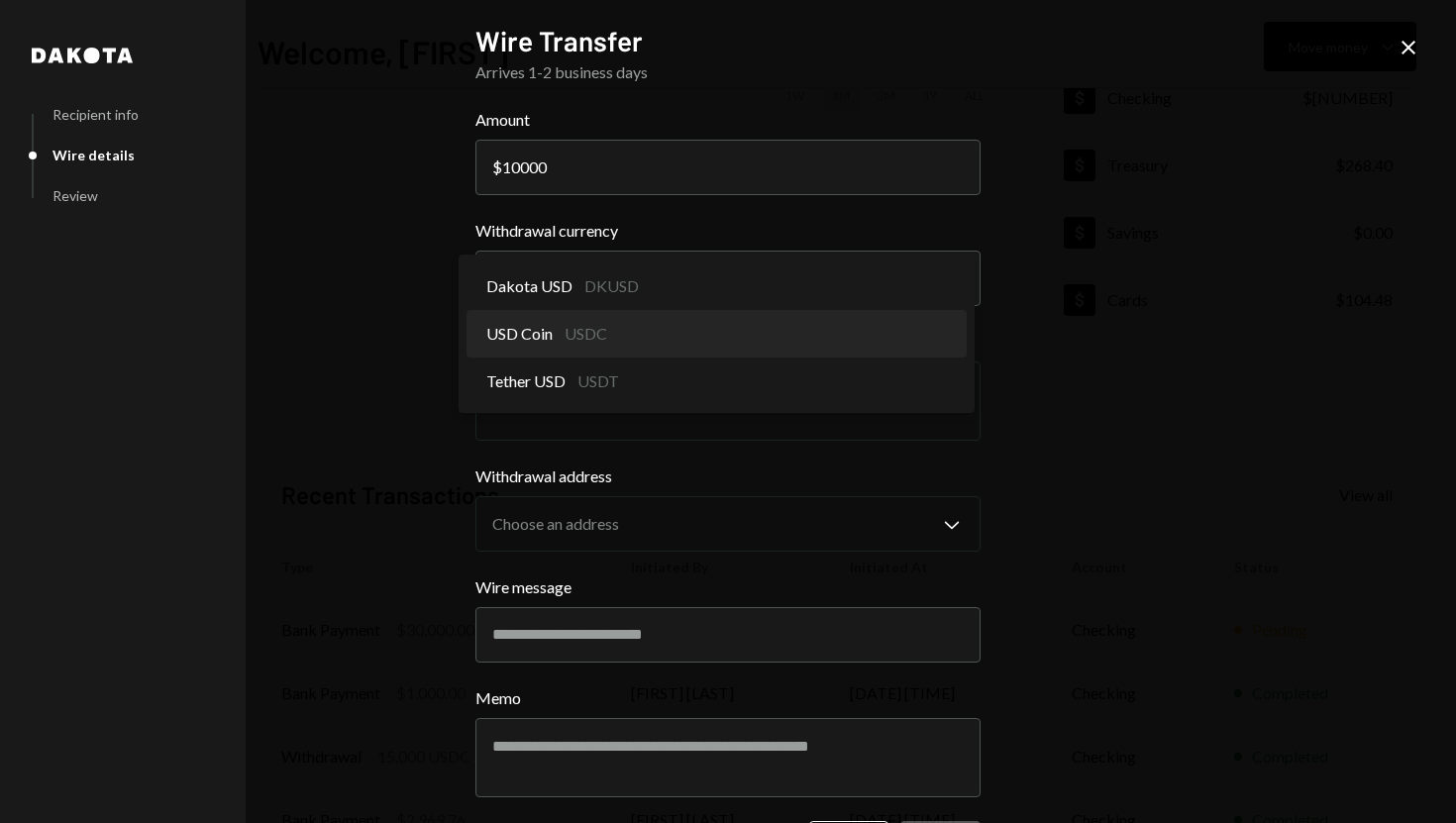 select on "****" 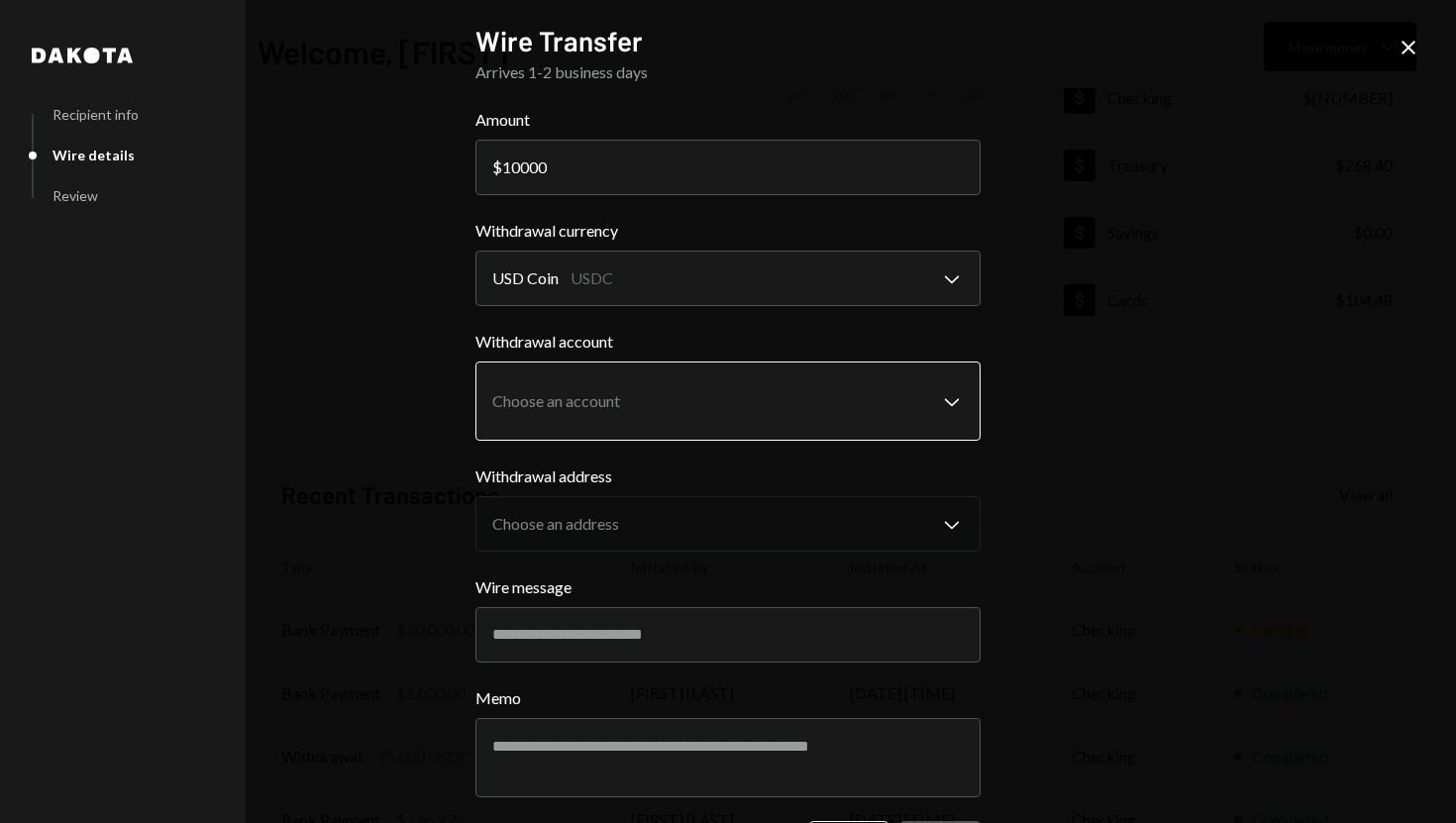 click on "S SPARK TECH HUB Caret Down Home Home Inbox Inbox Activities Transactions Accounts Accounts Caret Down Checking $[NUMBER] Treasury $[NUMBER] Savings $[NUMBER] Cards $[NUMBER] Dollar Rewards User Recipients Team Team Welcome, [FIRST] Move money Caret Down $ [NUMBER] Total Graph Accounts 1W 1M 3M 1Y ALL Account Details Plus Dollar Checking $[NUMBER] Dollar Treasury $[NUMBER] Dollar Savings $[NUMBER] Dollar Cards $[NUMBER] Recent Transactions View all Type Initiated By Initiated At Account Status Bank Payment $[NUMBER] [FIRST] [LAST] [DATE] [TIME] Checking Pending Bank Payment $[NUMBER] [FIRST] [LAST] [DATE] [TIME] Checking Completed Withdrawal [NUMBER] USDC [FIRST] [LAST] [DATE] [TIME] Checking Completed Bank Payment $[NUMBER] [FIRST] [LAST] [DATE] [TIME] Checking Completed Withdrawal [NUMBER] USDC [FIRST] [LAST] [DATE] [TIME] Checking Completed /dashboard Dakota Recipient info Wire details Review Wire Transfer Arrives 1-2 business days Amount $ [NUMBER] Withdrawal currency USD Coin USDC Chevron Down Memo" at bounding box center [728, 411] 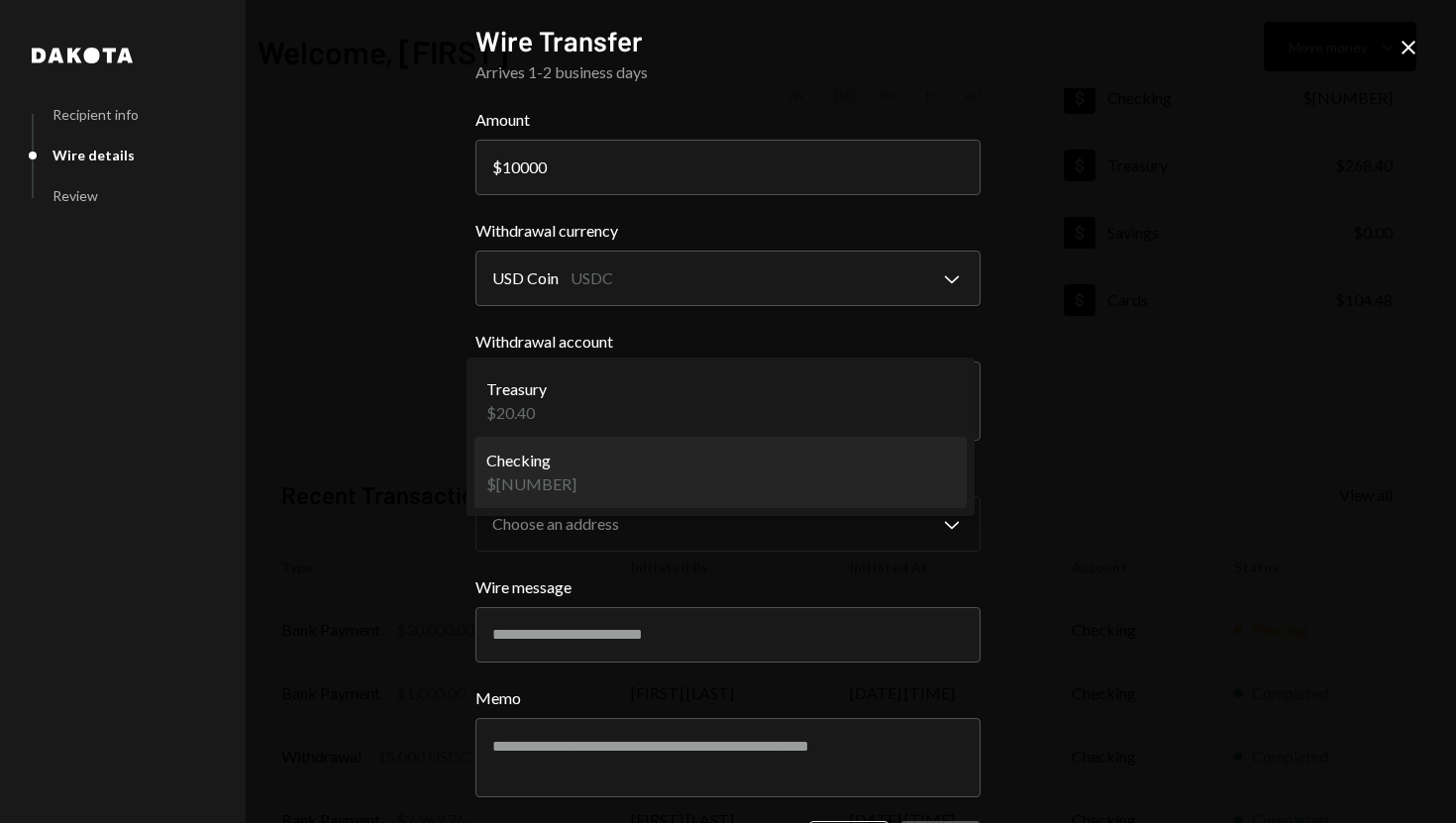 select on "**********" 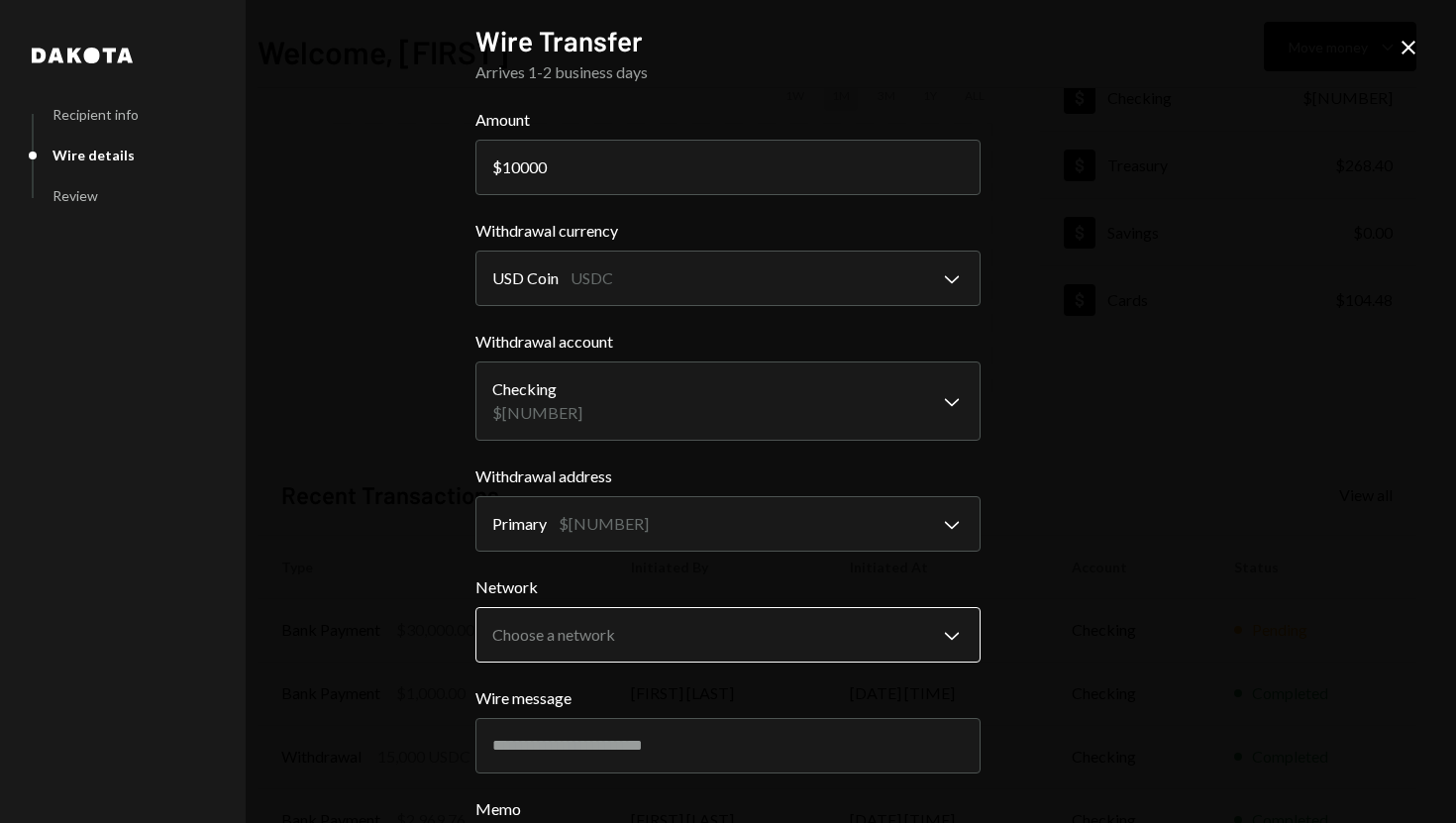 scroll, scrollTop: 7, scrollLeft: 0, axis: vertical 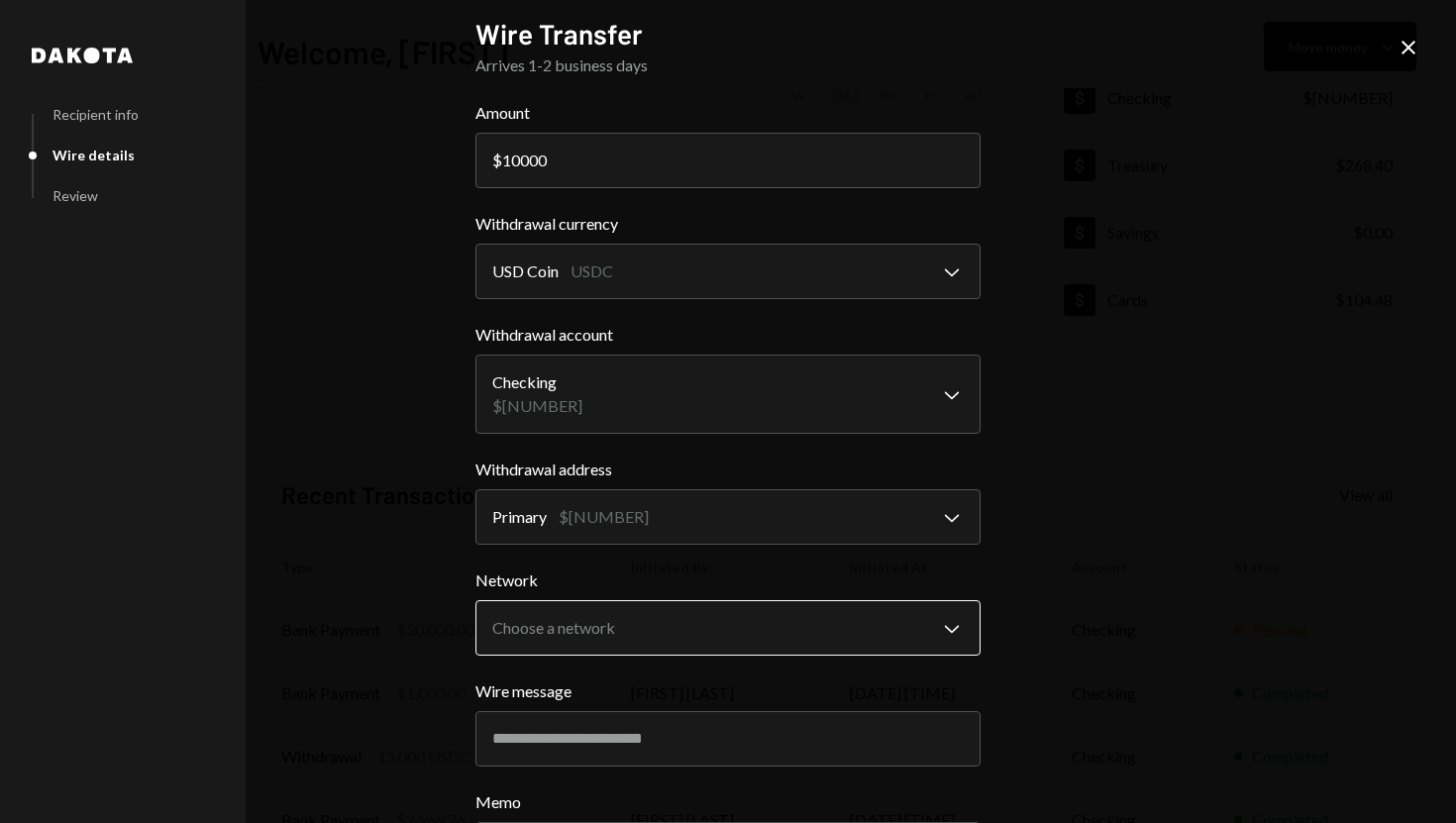 click on "S SPARK TECH HUB Caret Down Home Home Inbox Inbox Activities Transactions Accounts Accounts Caret Down Checking $[NUMBER] Treasury $[NUMBER] Savings $[NUMBER] Cards $[NUMBER] Dollar Rewards User Recipients Team Team Welcome, [FIRST] Move money Caret Down $ [NUMBER] Total Graph Accounts 1W 1M 3M 1Y ALL Account Details Plus Dollar Checking $[NUMBER] Dollar Treasury $[NUMBER] Dollar Savings $[NUMBER] Dollar Cards $[NUMBER] Recent Transactions View all Type Initiated By Initiated At Account Status Bank Payment $[NUMBER] [FIRST] [LAST] [DATE] [TIME] Checking Pending Bank Payment $[NUMBER] [FIRST] [LAST] [DATE] [TIME] Checking Completed Withdrawal [NUMBER] USDC [FIRST] [LAST] [DATE] [TIME] Checking Completed Bank Payment $[NUMBER] [FIRST] [LAST] [DATE] [TIME] Checking Completed Withdrawal [NUMBER] USDC [FIRST] [LAST] [DATE] [TIME] Checking Completed /dashboard Dakota Recipient info Wire details Review Wire Transfer Arrives 1-2 business days Amount $ [NUMBER] Withdrawal currency USD Coin USDC Chevron Down Primary" at bounding box center (728, 411) 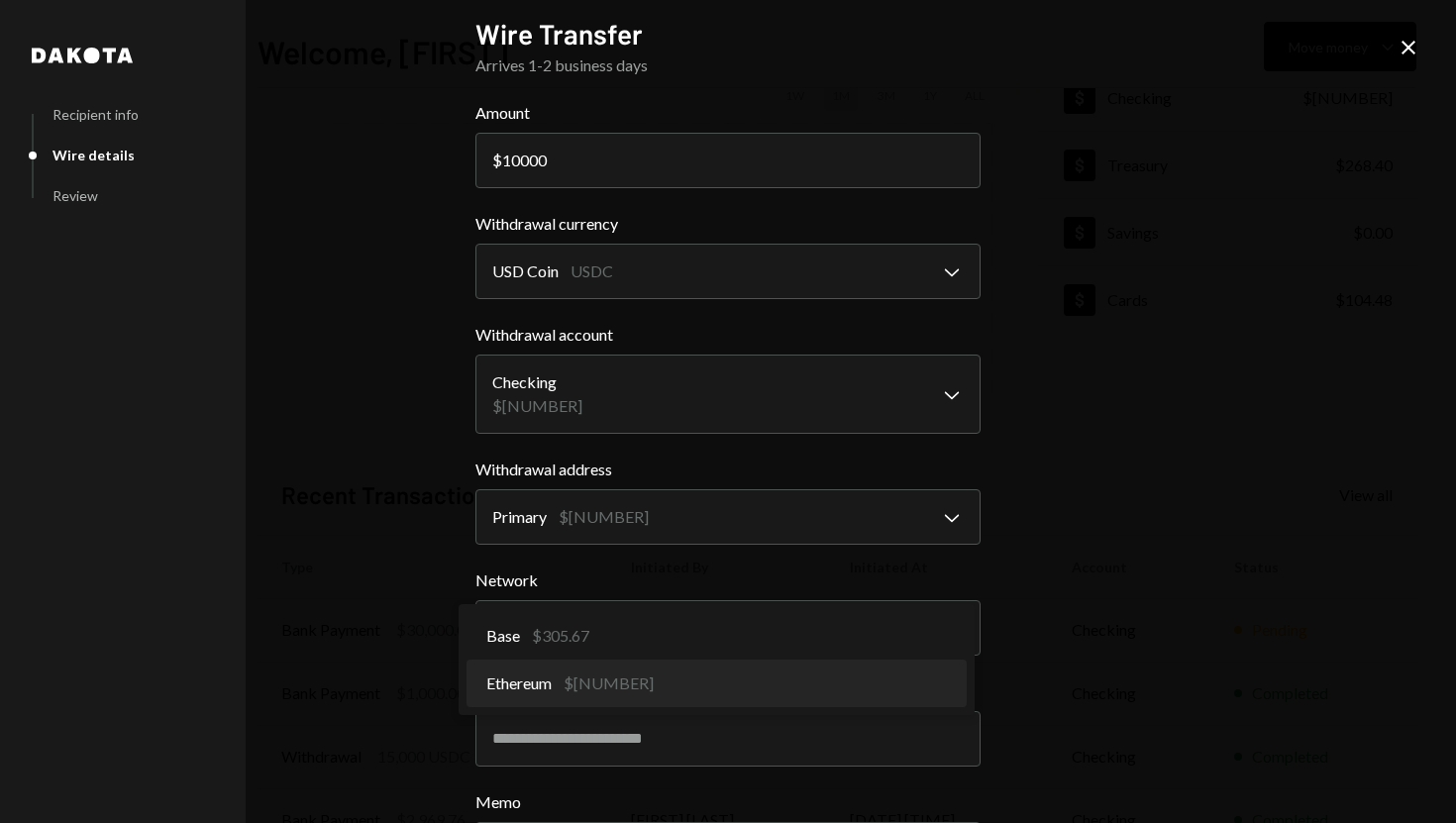 select on "**********" 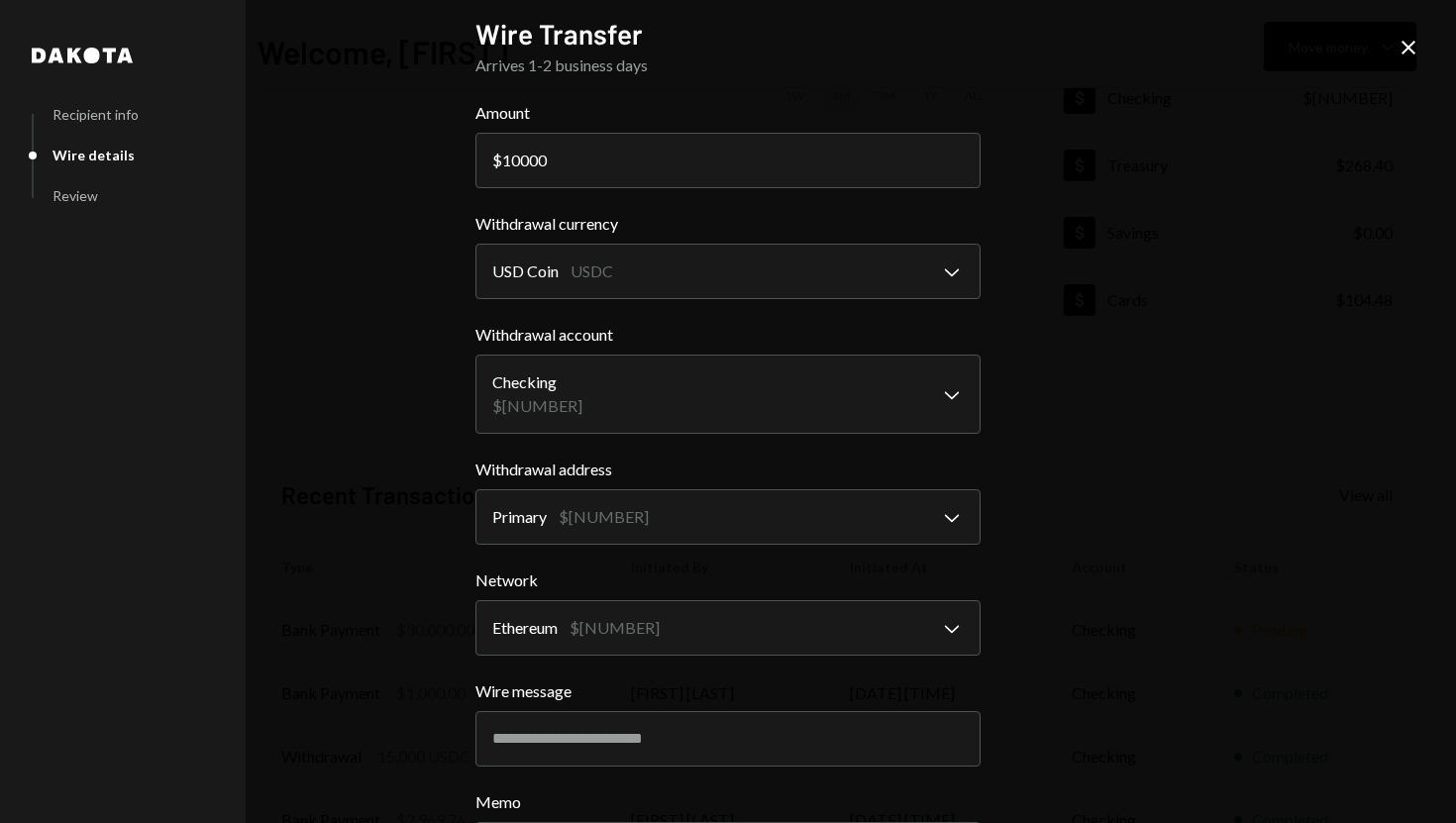 scroll, scrollTop: 186, scrollLeft: 0, axis: vertical 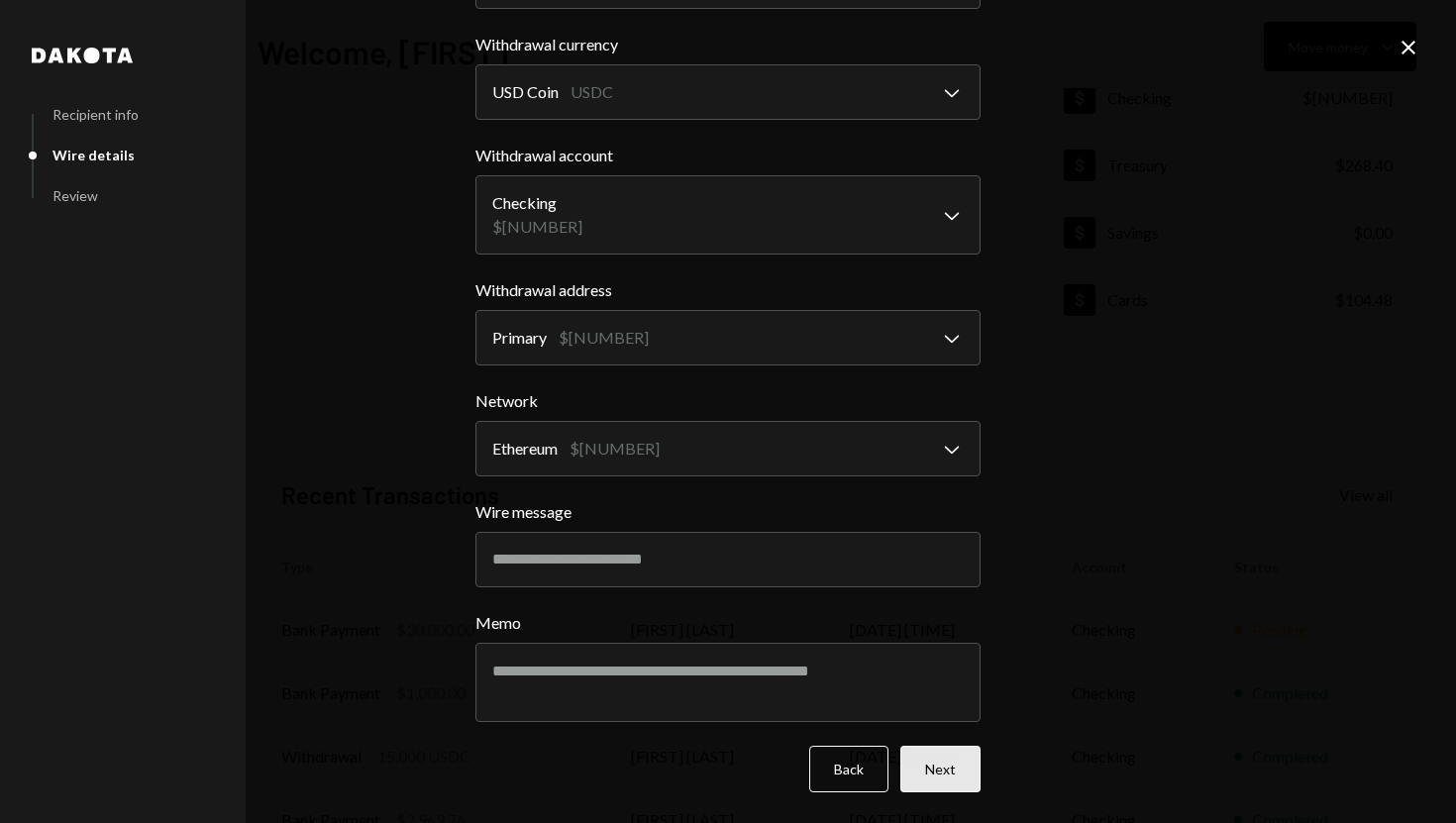 click on "Next" at bounding box center [940, 769] 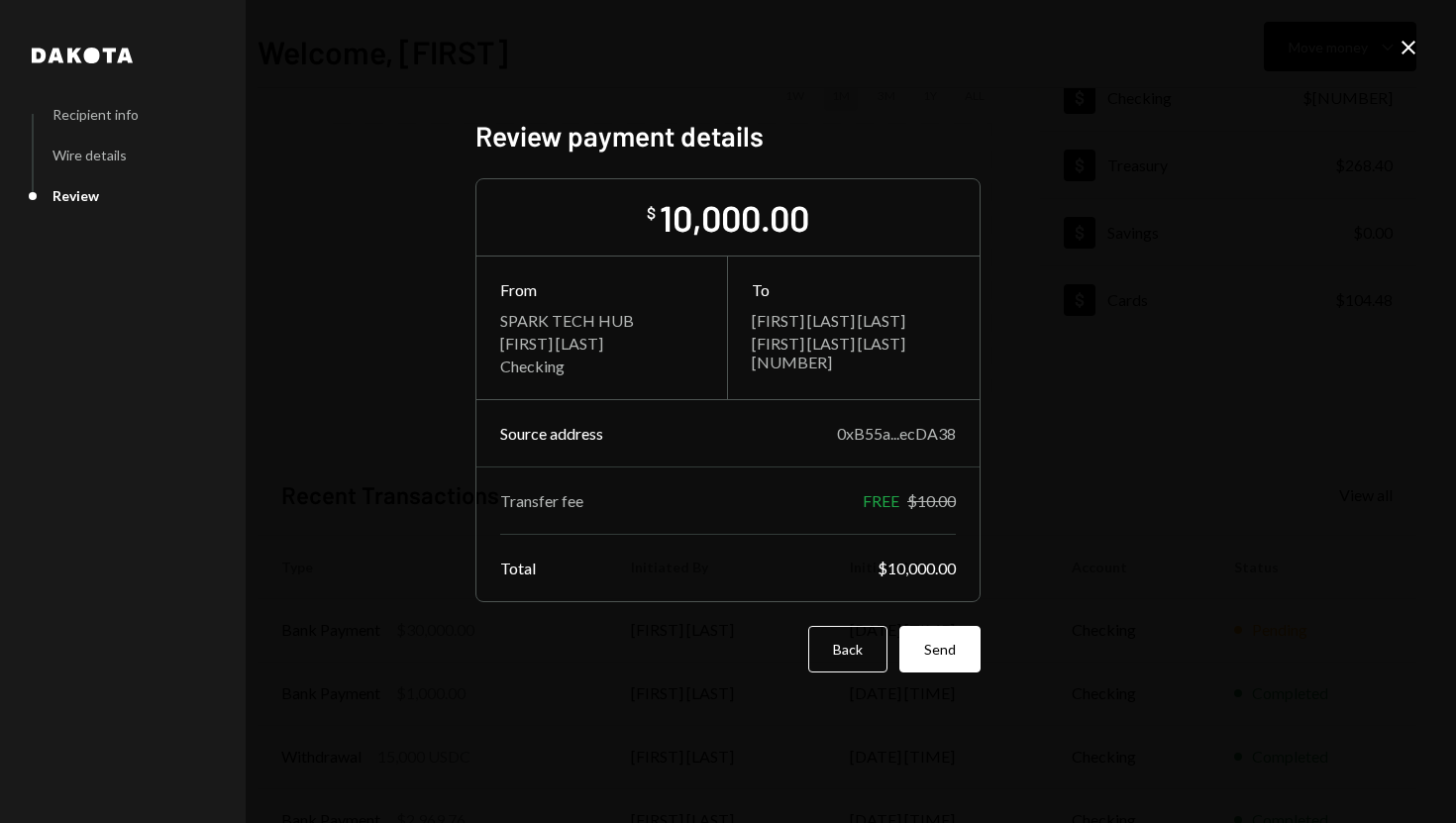 scroll, scrollTop: 0, scrollLeft: 0, axis: both 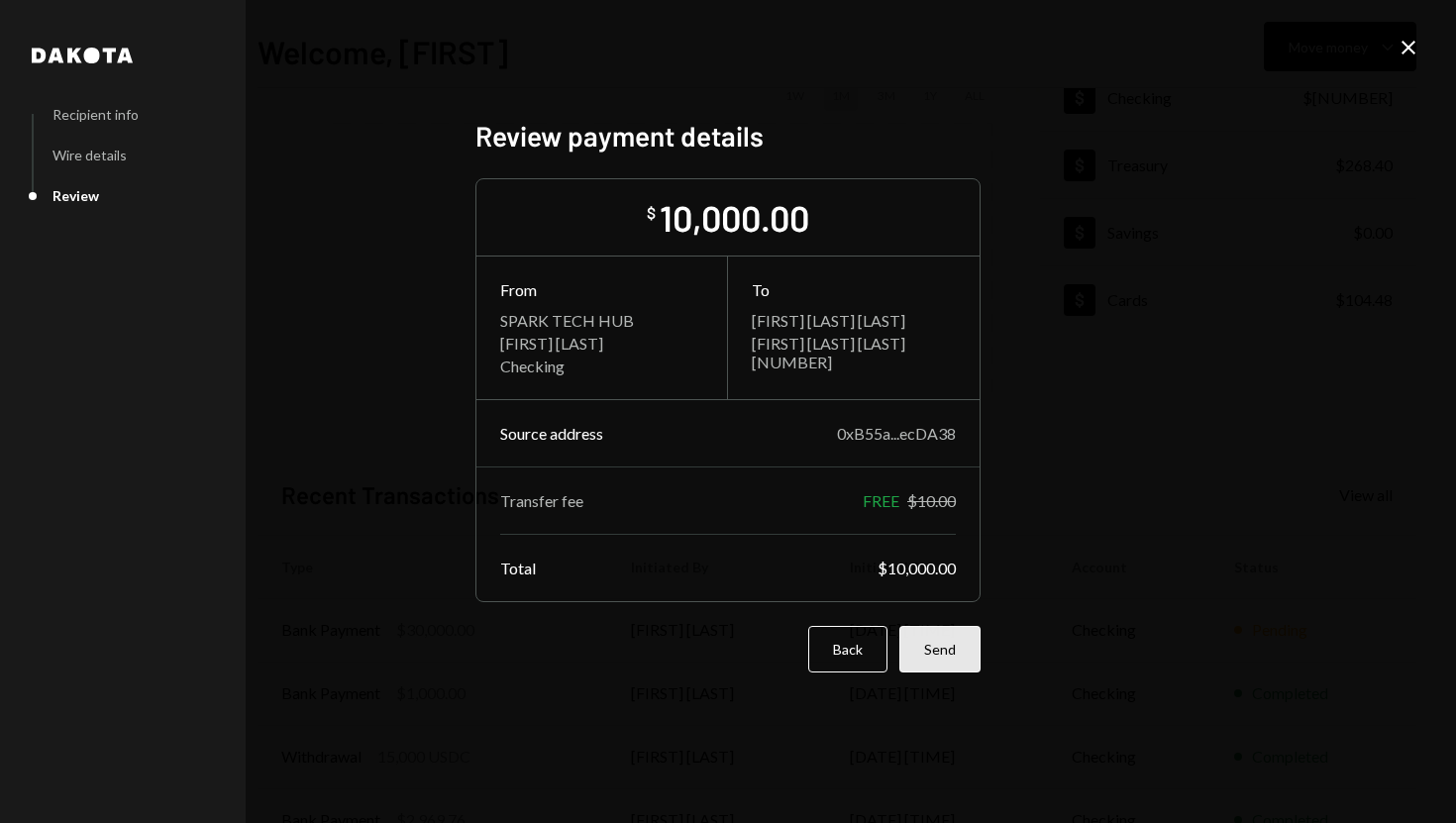 click on "Send" at bounding box center (940, 649) 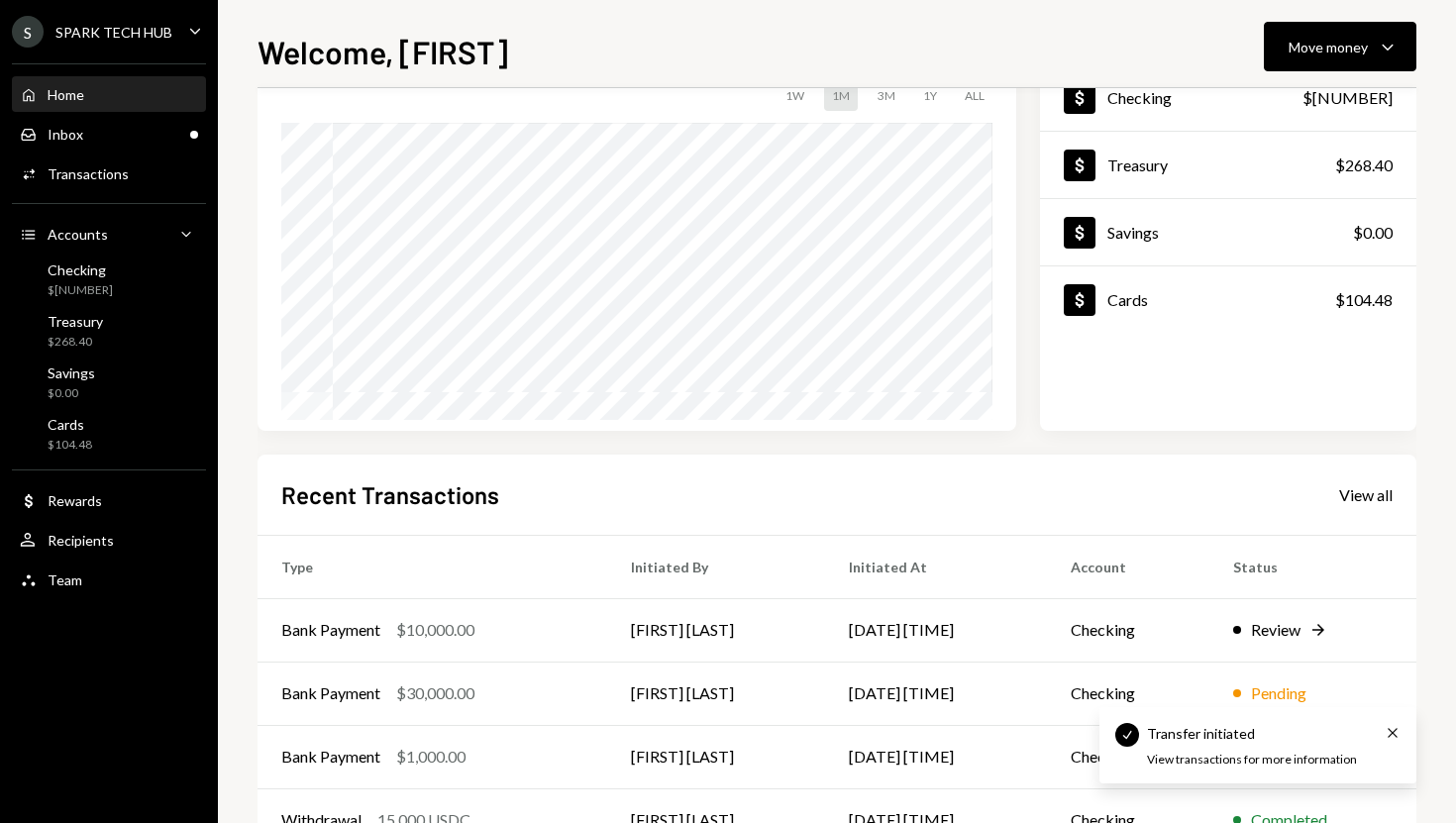 click on "Home Home Inbox Inbox Activities Transactions Accounts Accounts Caret Down Checking $[NUMBER] Treasury $[NUMBER] Savings $[NUMBER] Cards $[NUMBER] Dollar Rewards User Recipients Team Team" at bounding box center [109, 326] 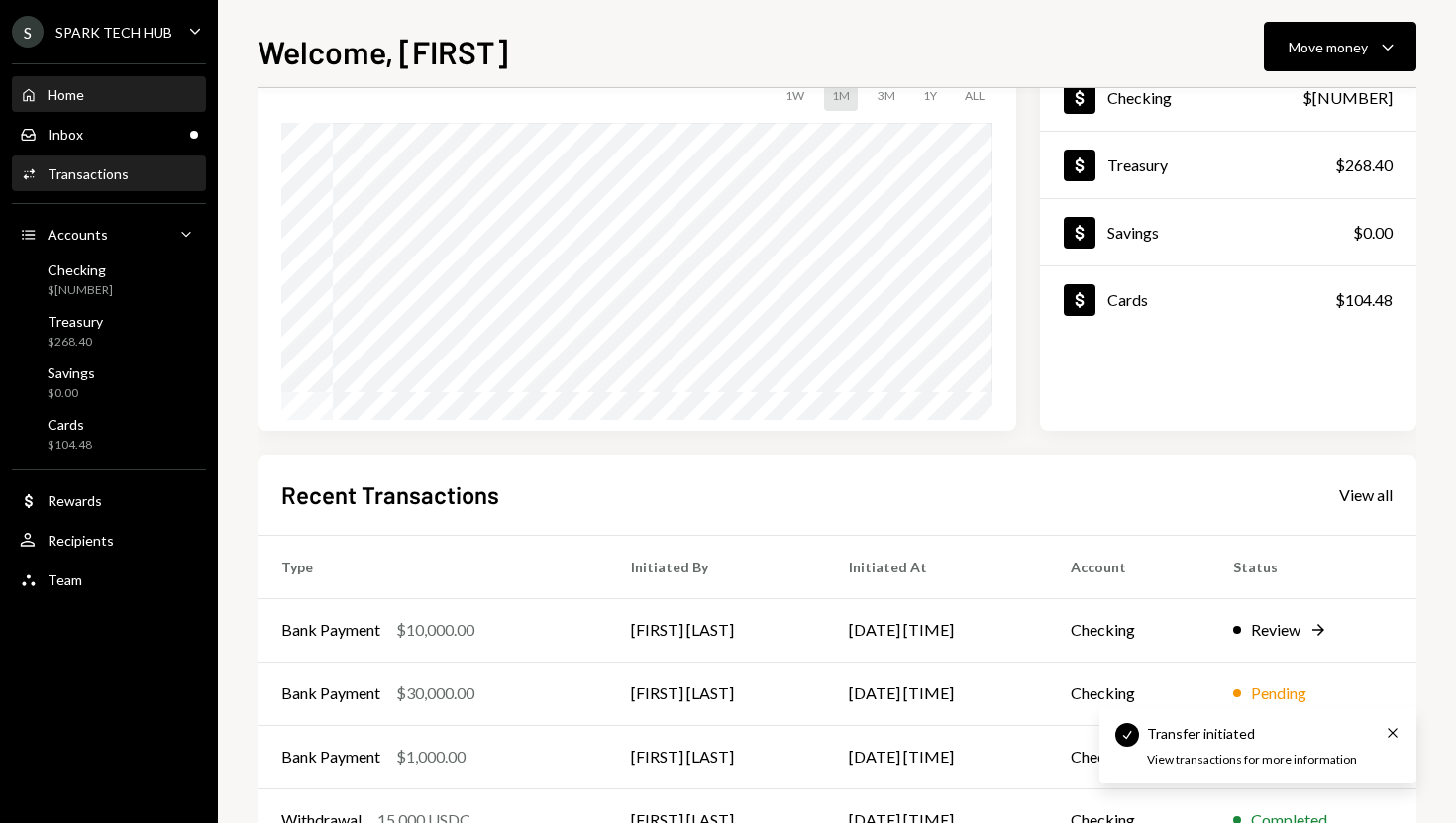 click on "Activities Transactions" at bounding box center (109, 174) 